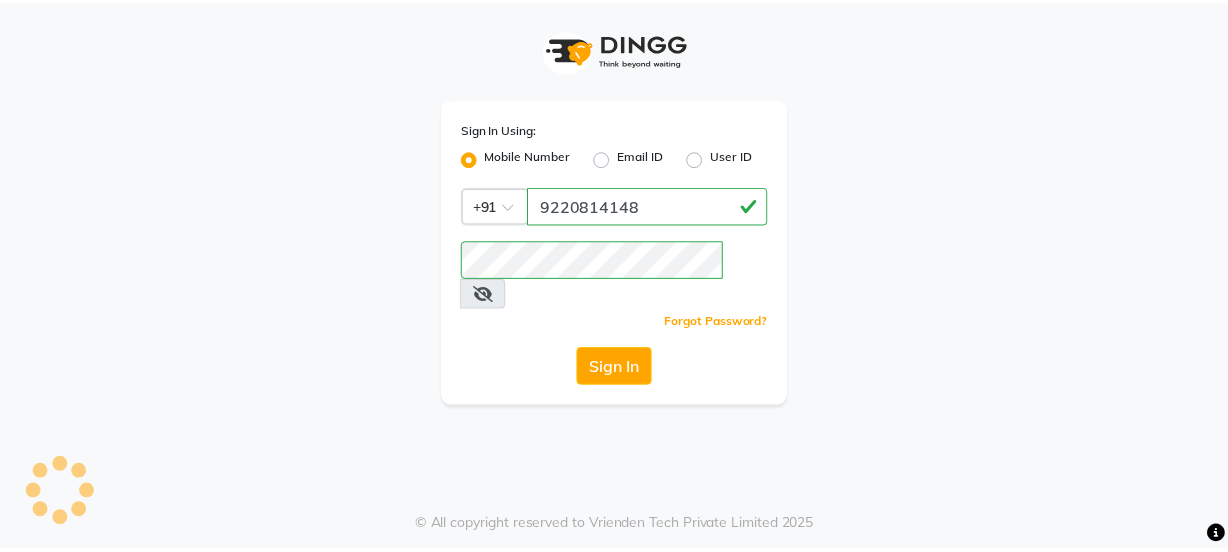 scroll, scrollTop: 0, scrollLeft: 0, axis: both 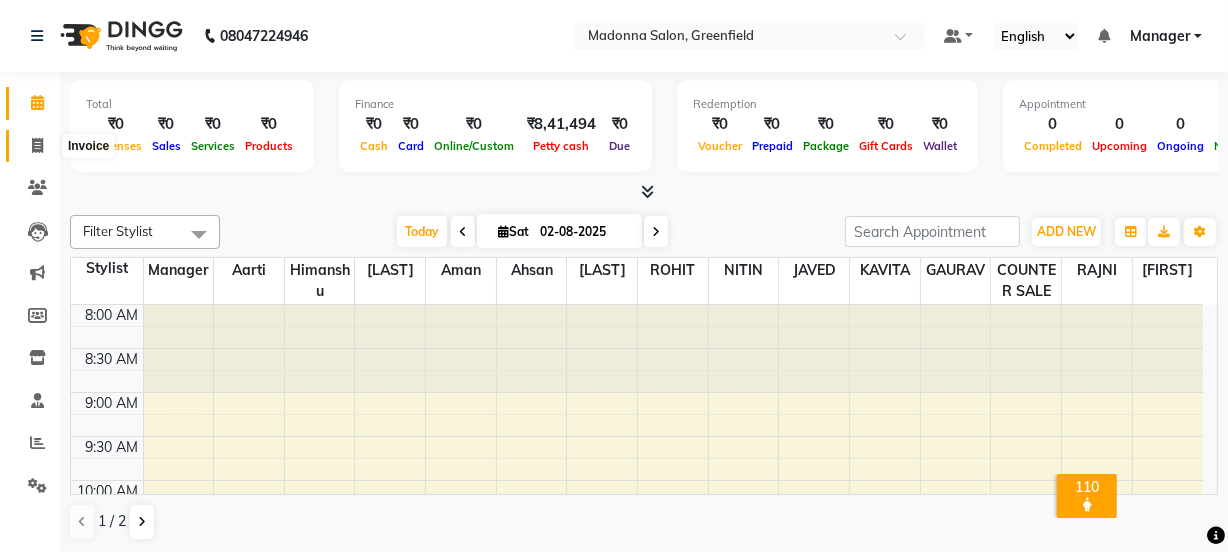 click 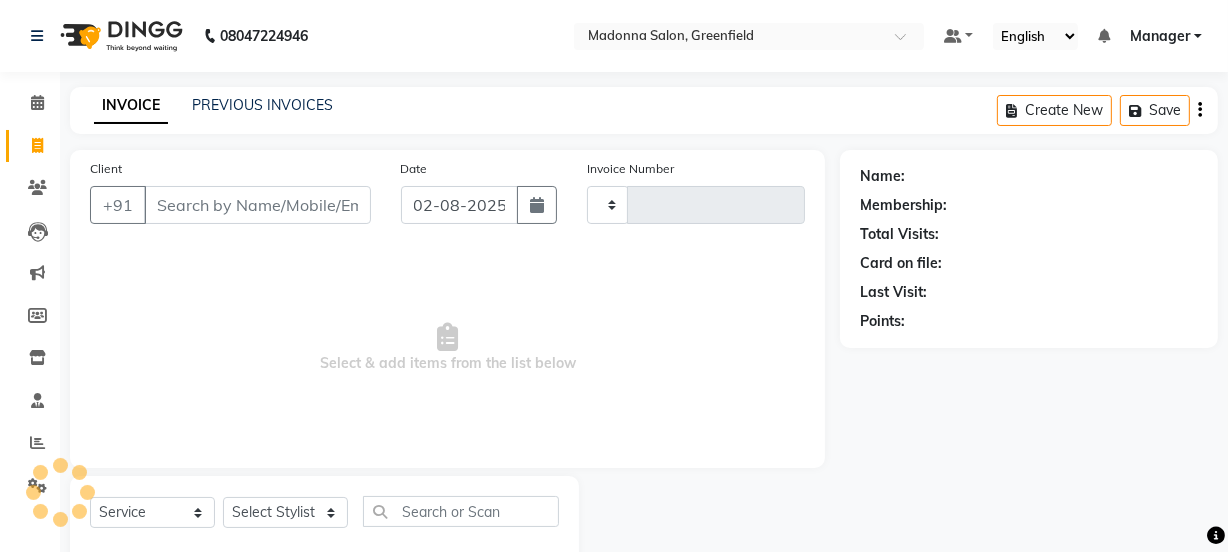 type on "1236" 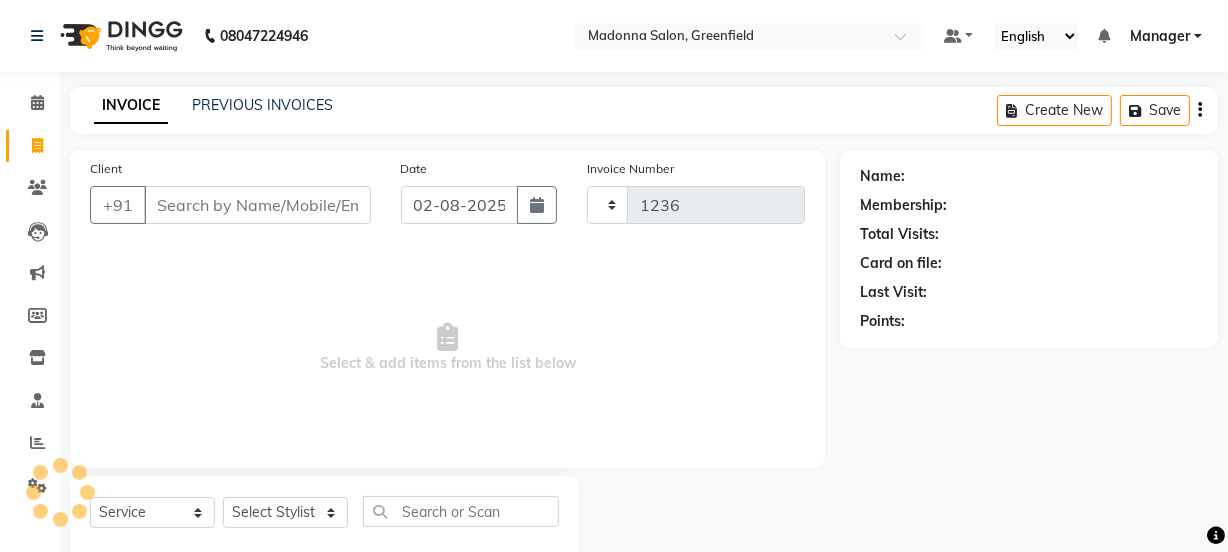 select on "7672" 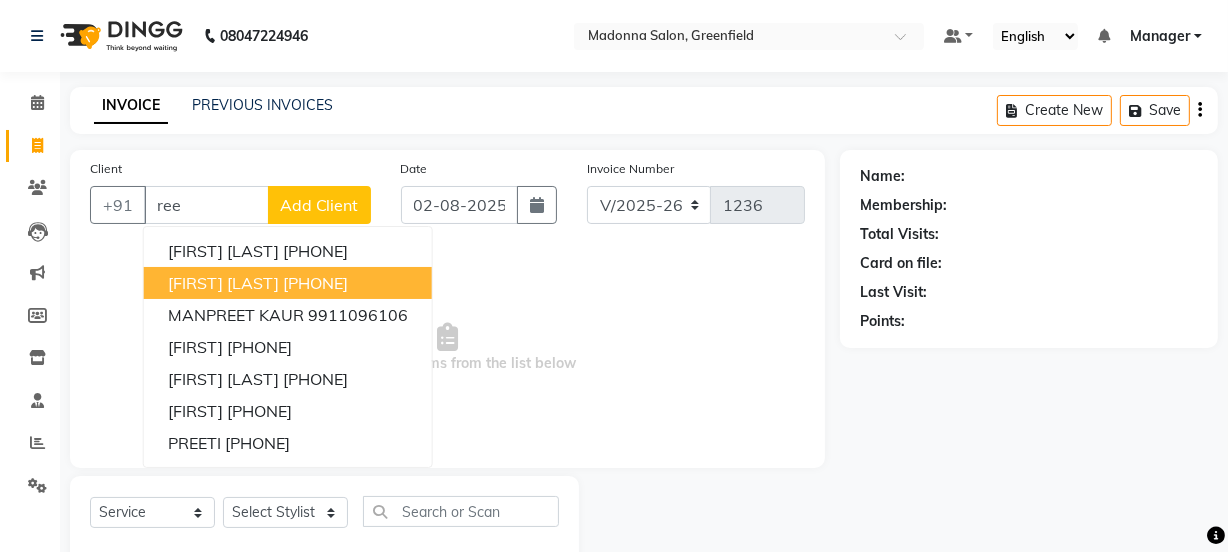 click on "[FIRST] [LAST]" at bounding box center [223, 283] 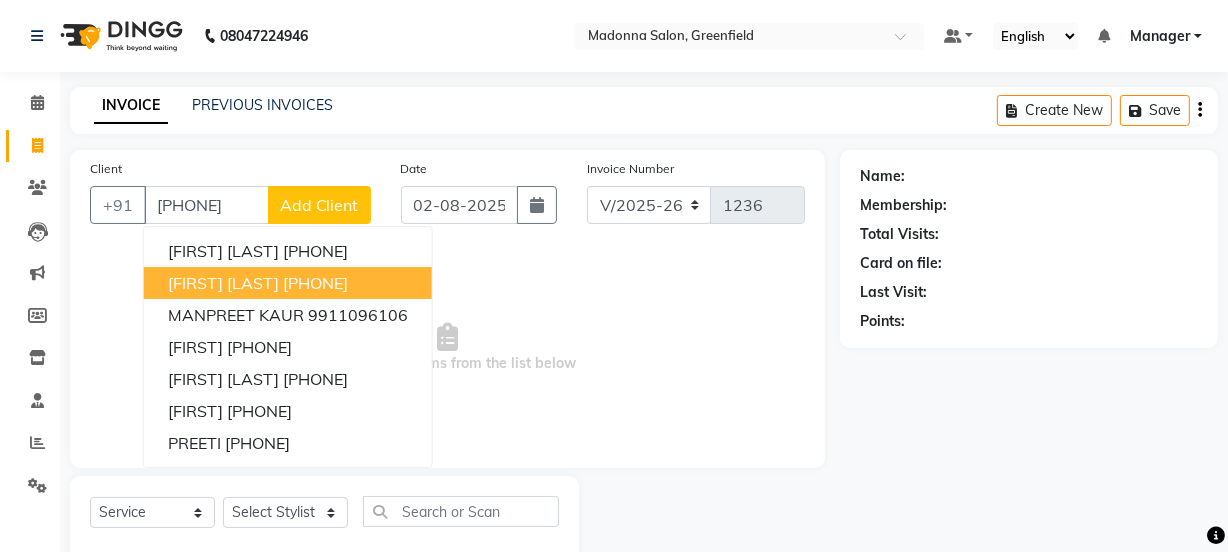 type on "[PHONE]" 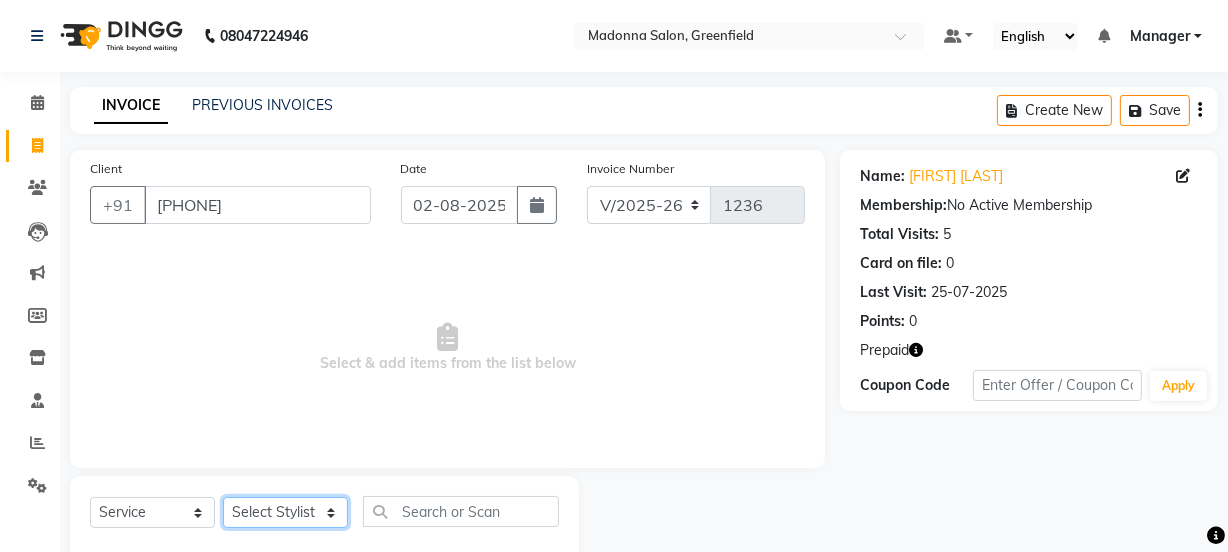 click on "Select Stylist [STYLIST] [STYLIST] [STYLIST] [STYLIST] [STYLIST] [STYLIST] [STYLIST] [STYLIST] [STYLIST] [STYLIST] [STYLIST] [STYLIST] [STYLIST] [STYLIST] [STYLIST]" 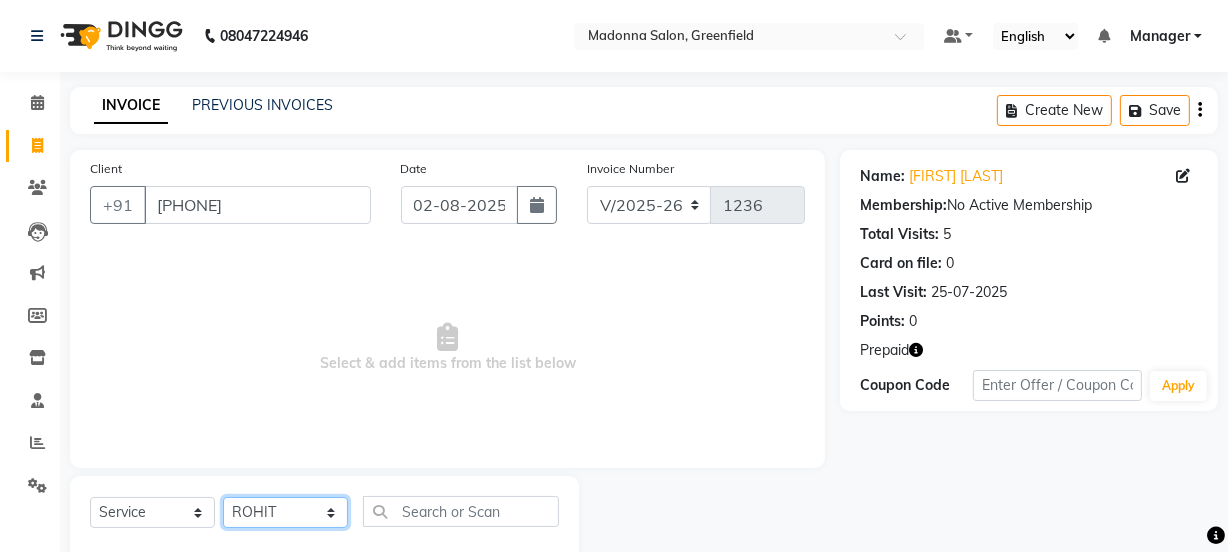 click on "Select Stylist [STYLIST] [STYLIST] [STYLIST] [STYLIST] [STYLIST] [STYLIST] [STYLIST] [STYLIST] [STYLIST] [STYLIST] [STYLIST] [STYLIST] [STYLIST] [STYLIST] [STYLIST]" 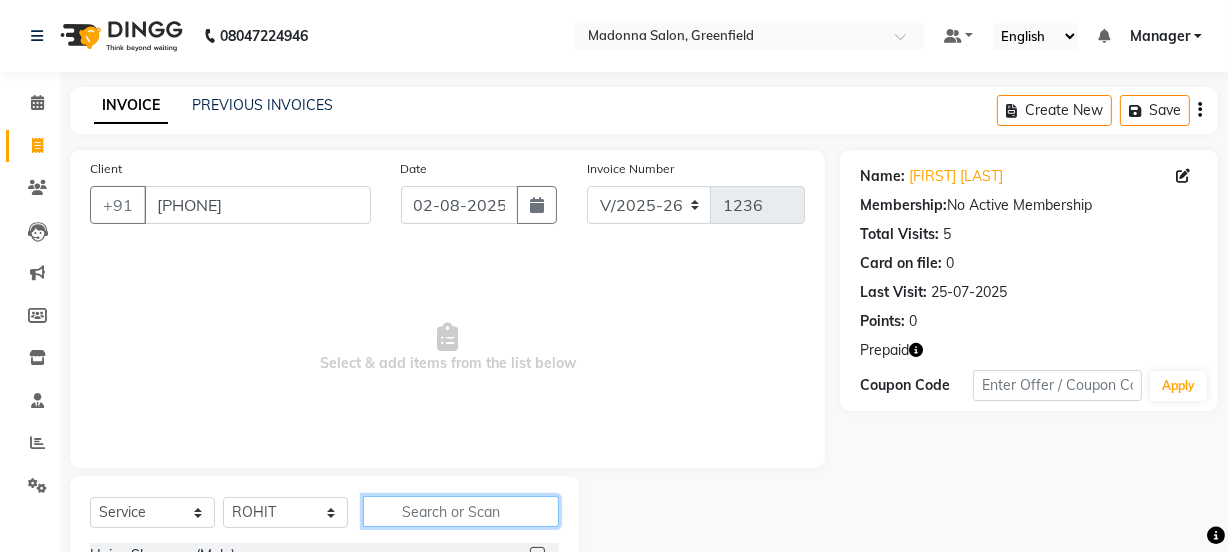 click 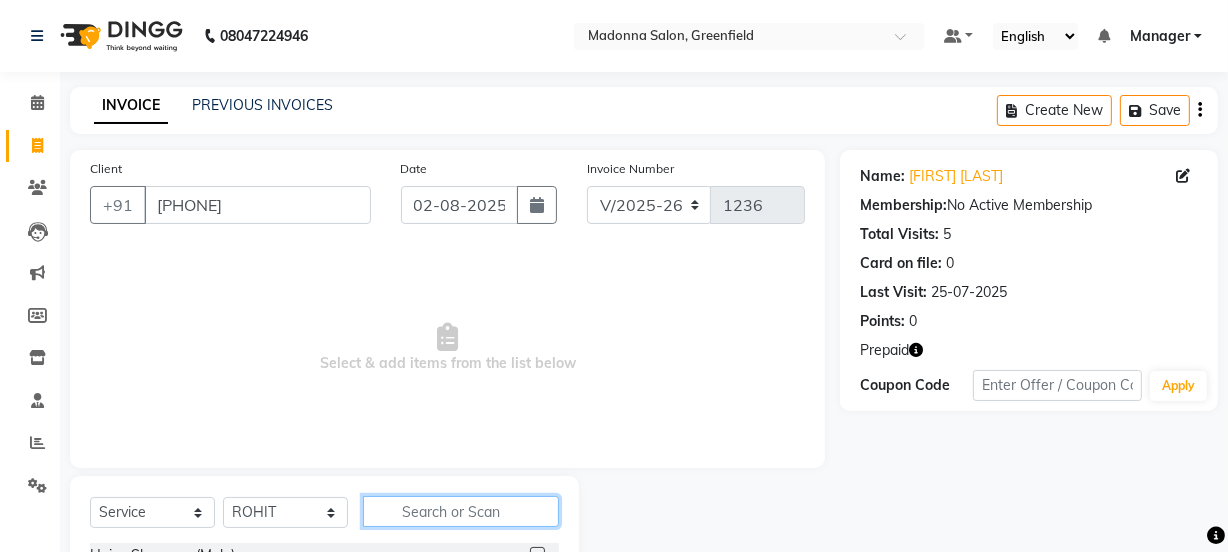 scroll, scrollTop: 250, scrollLeft: 0, axis: vertical 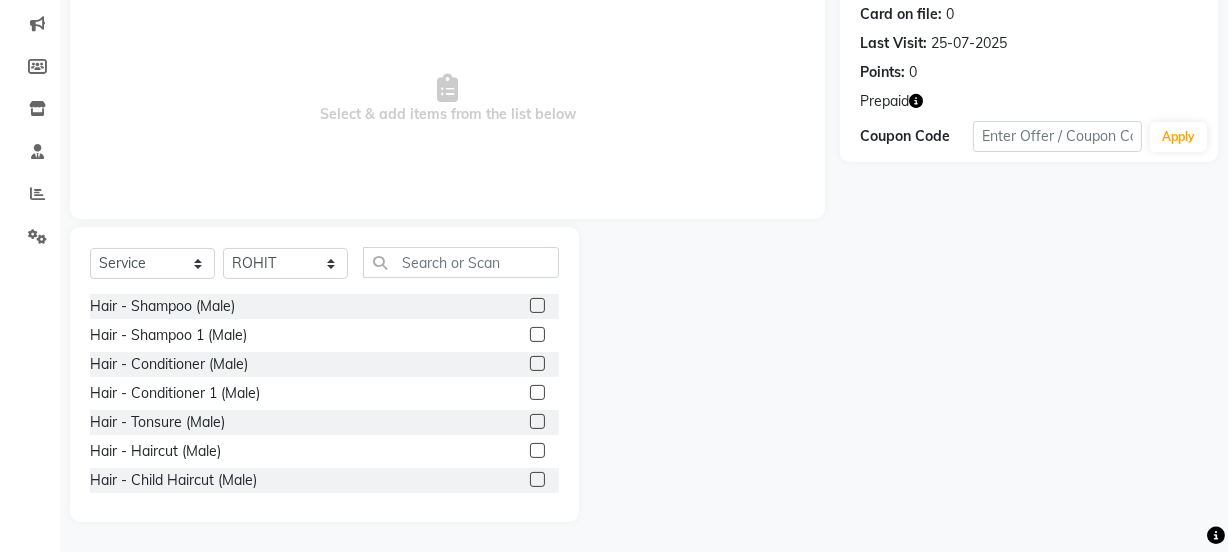 click 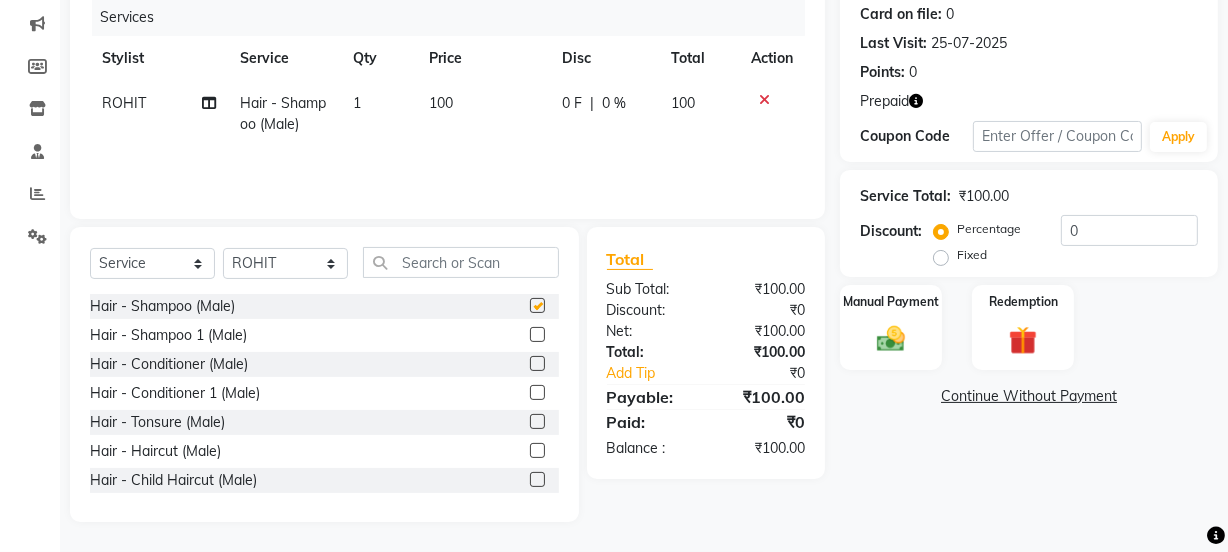 checkbox on "false" 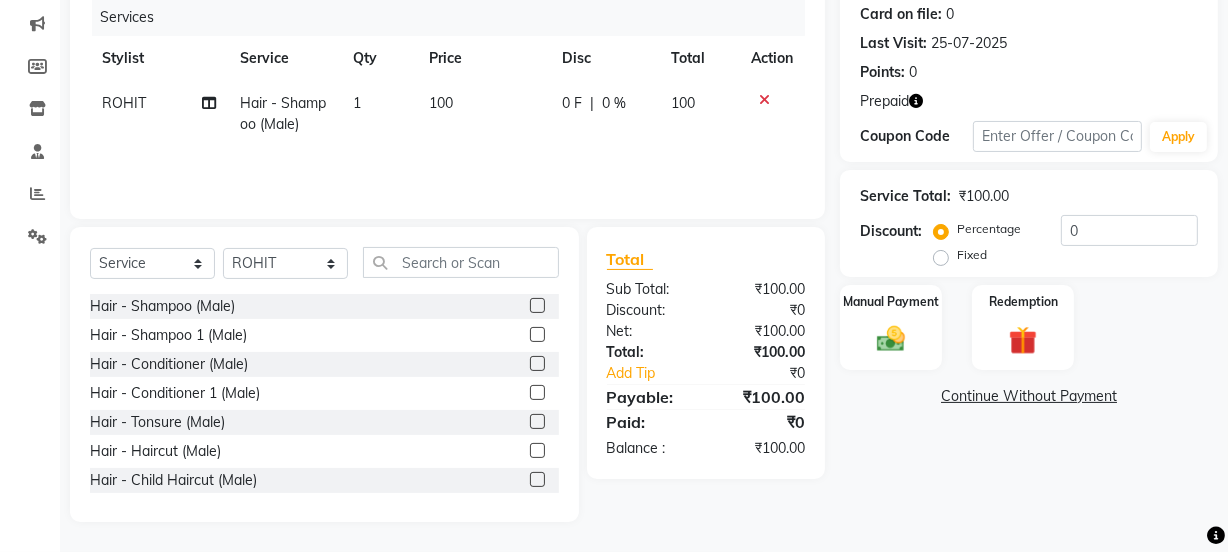 click on "100" 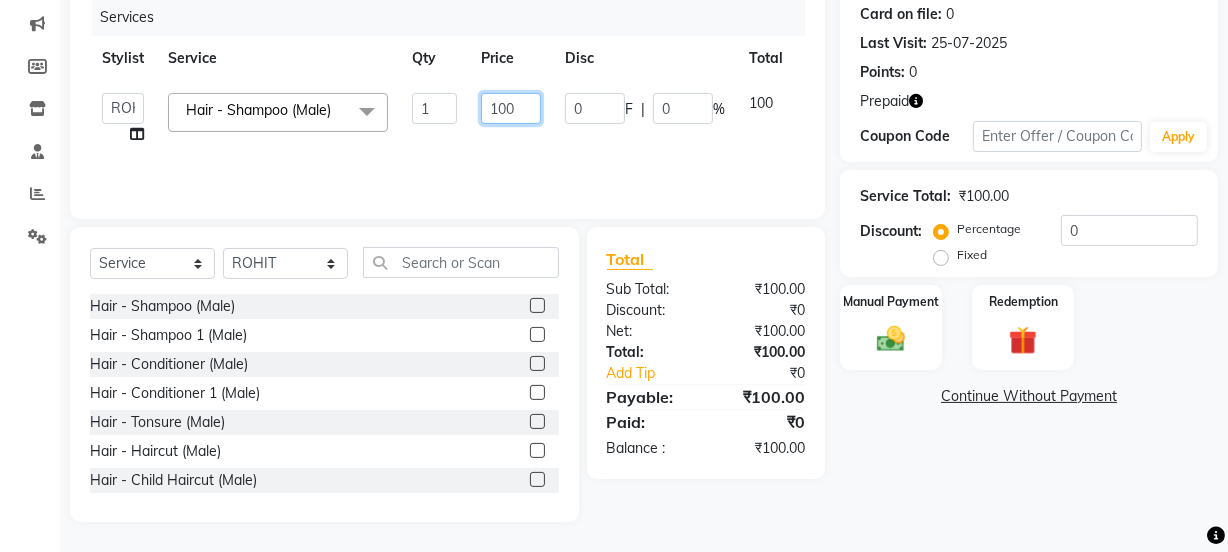 click on "100" 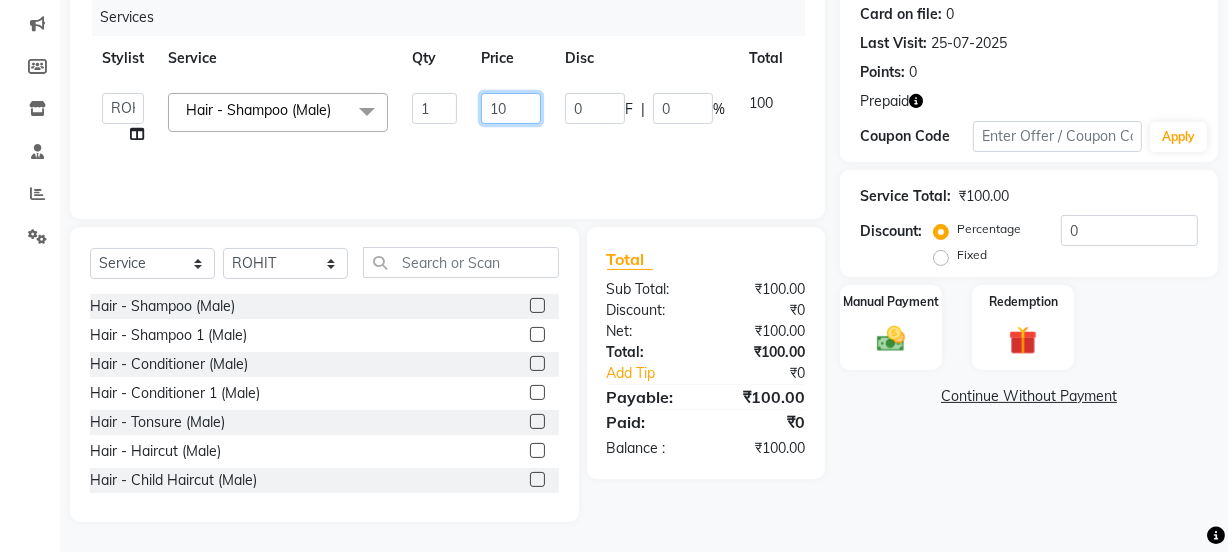 type on "1" 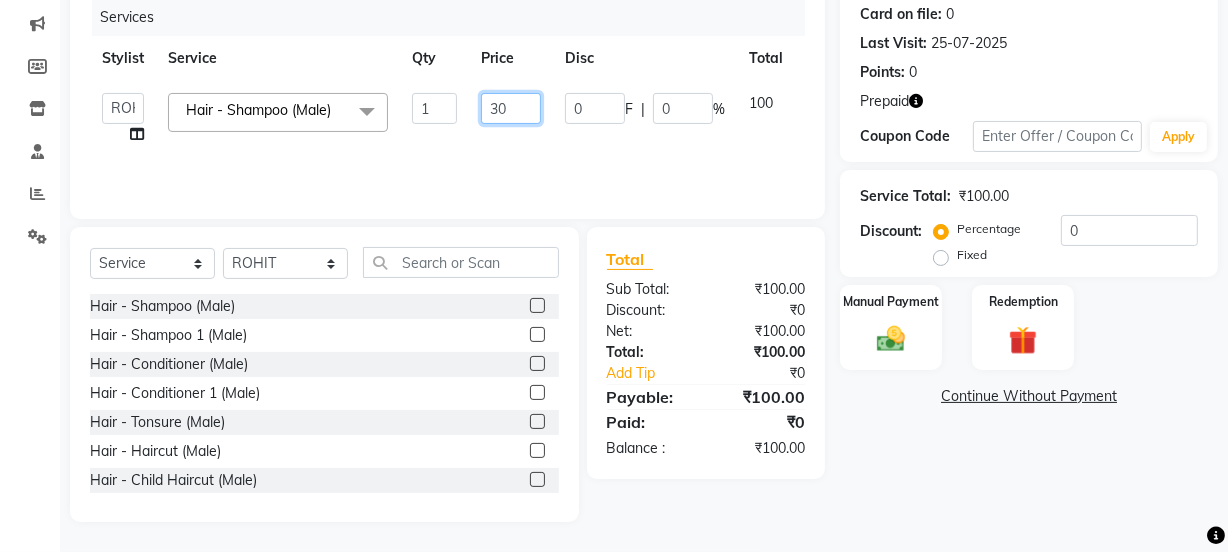 type on "300" 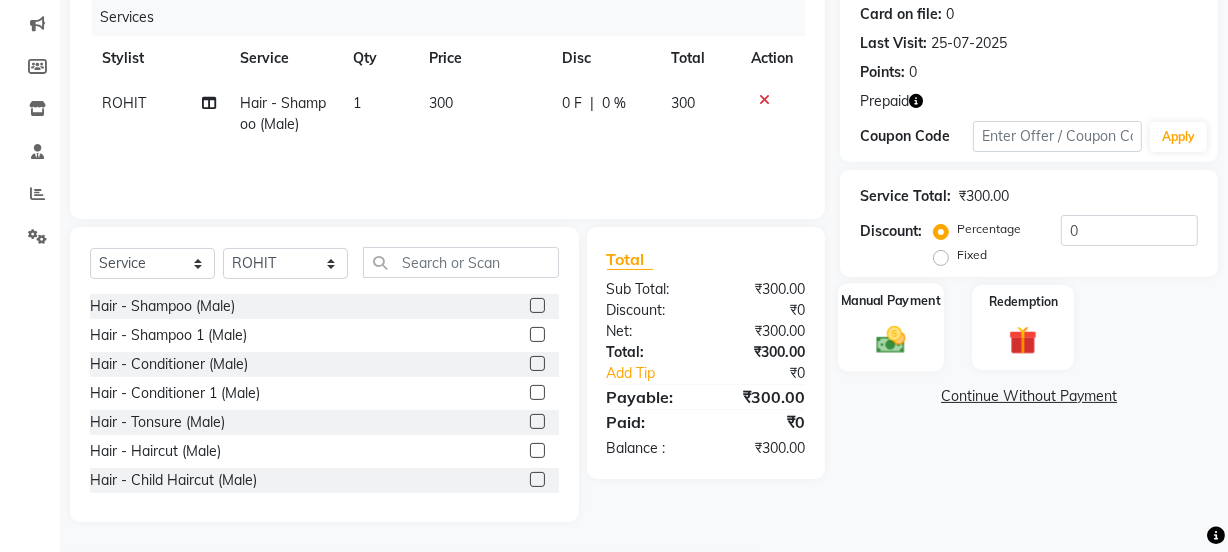 click on "Manual Payment" 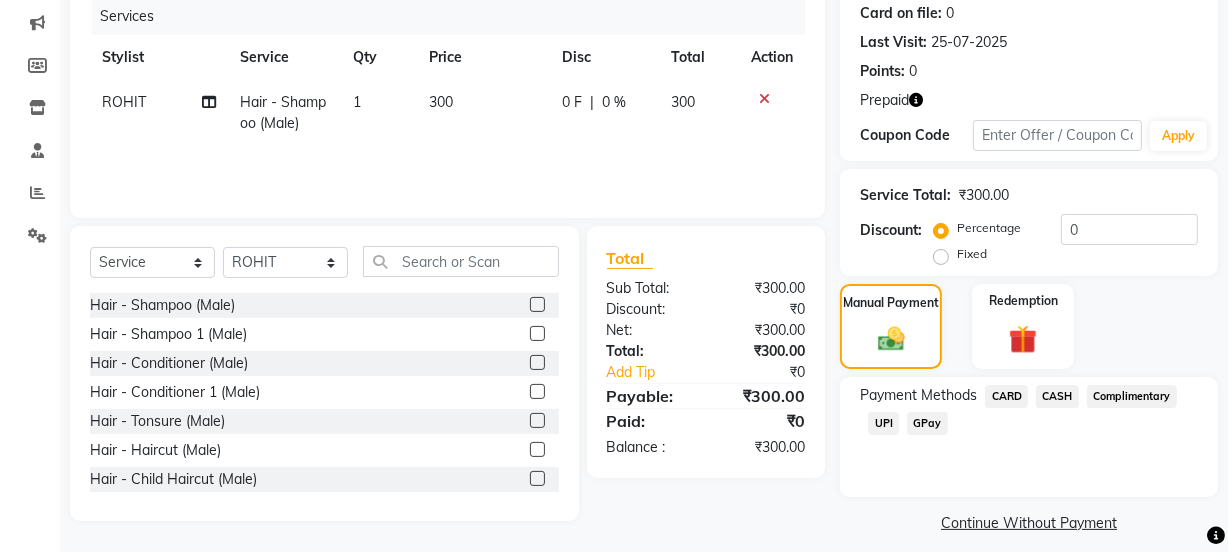 click on "CASH" 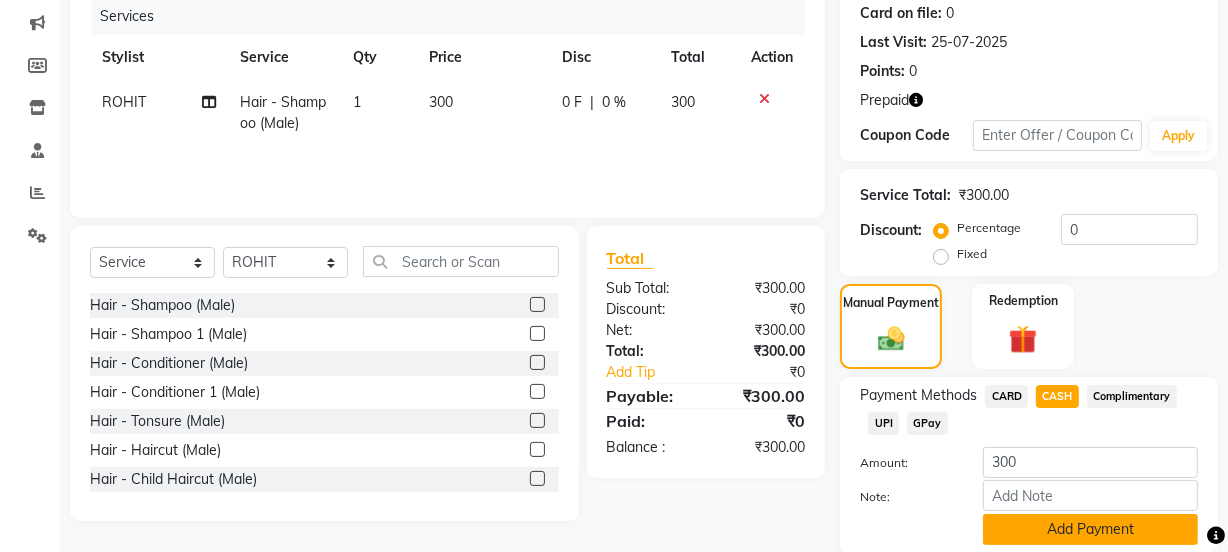 click on "Add Payment" 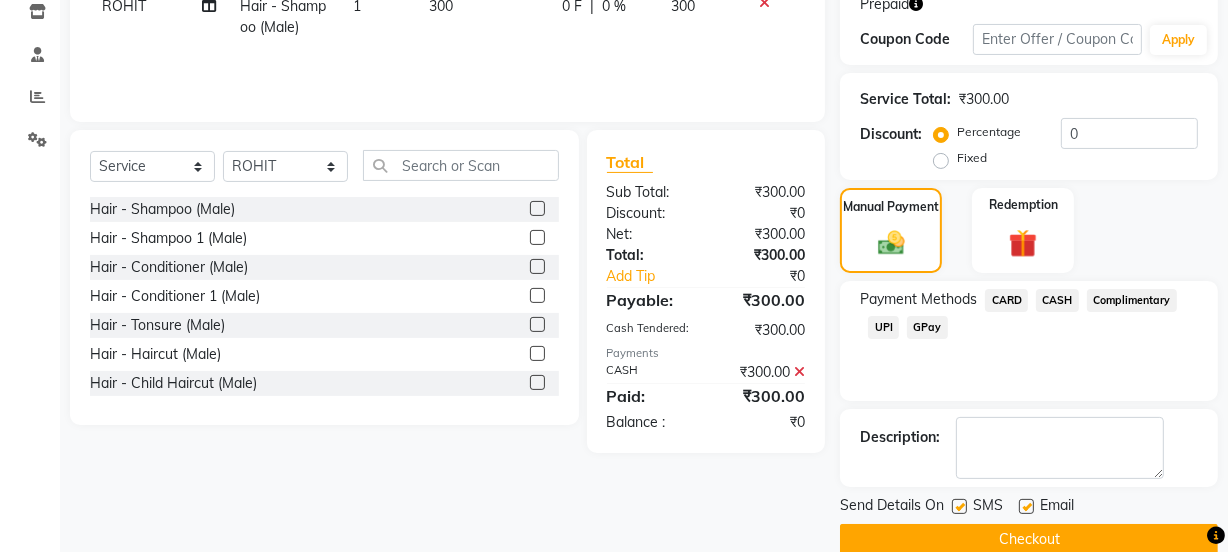 scroll, scrollTop: 378, scrollLeft: 0, axis: vertical 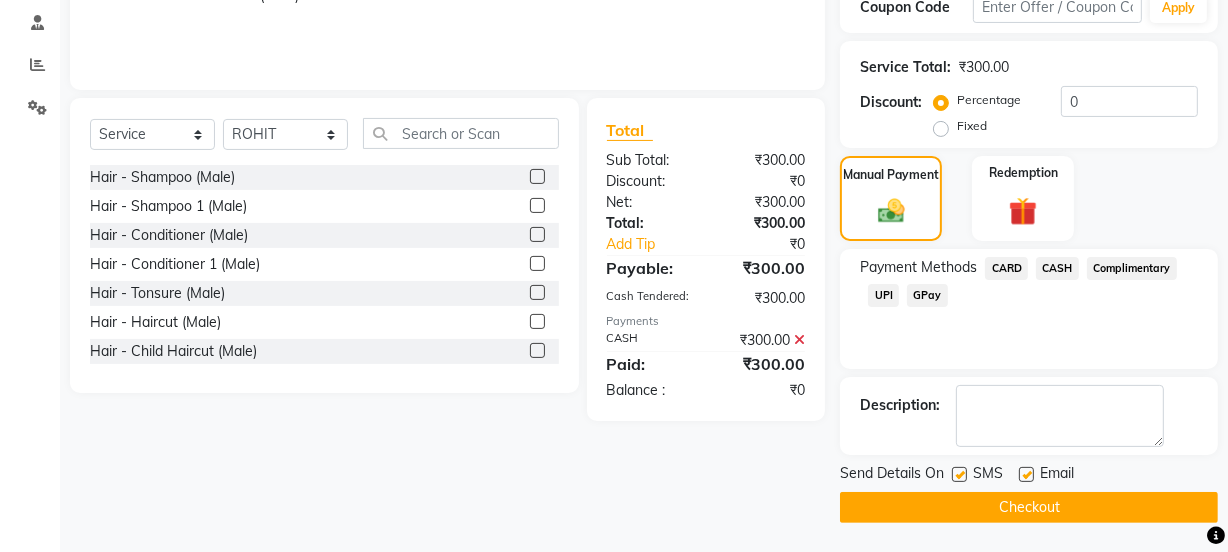 click on "Checkout" 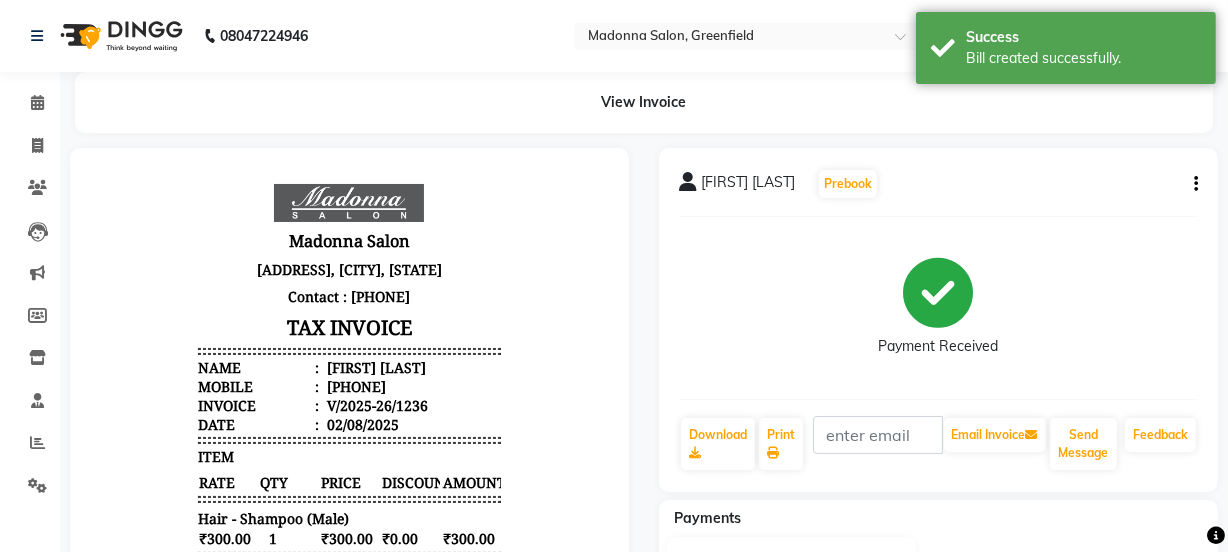 scroll, scrollTop: 0, scrollLeft: 0, axis: both 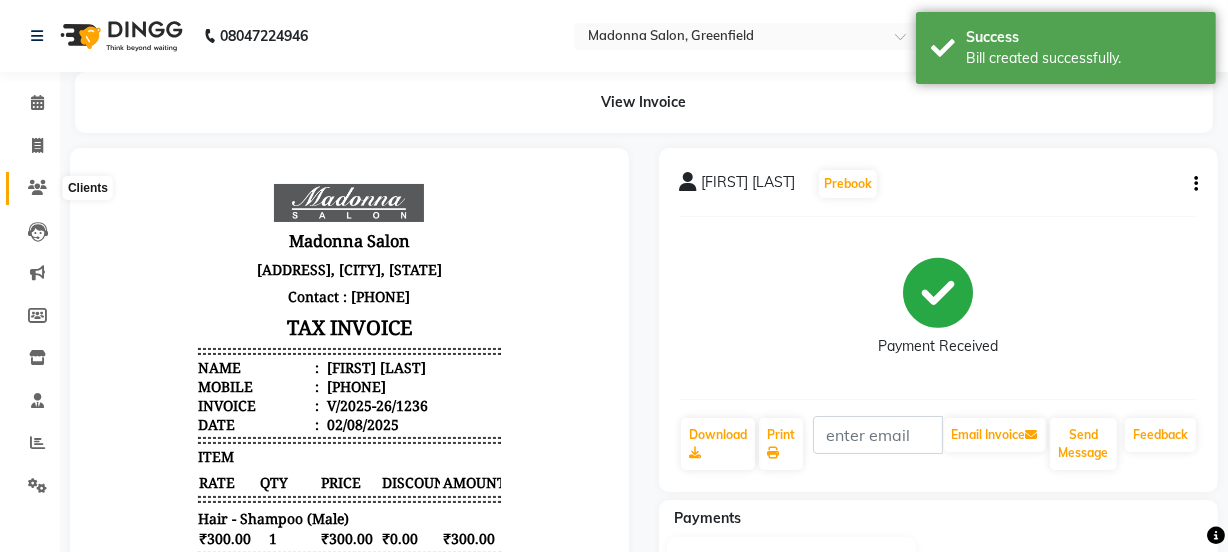 click 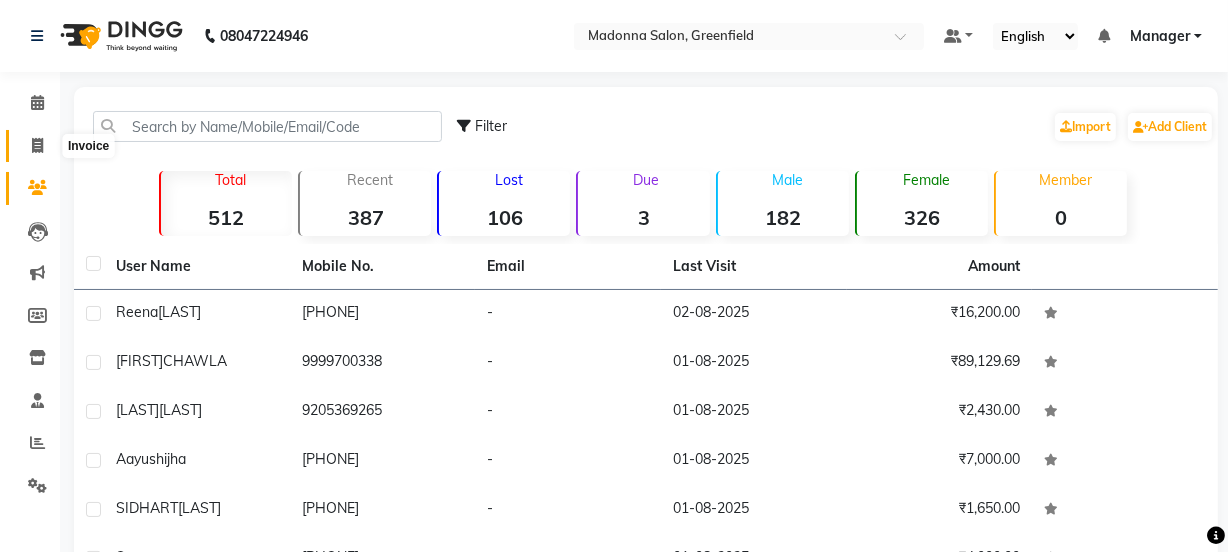 click 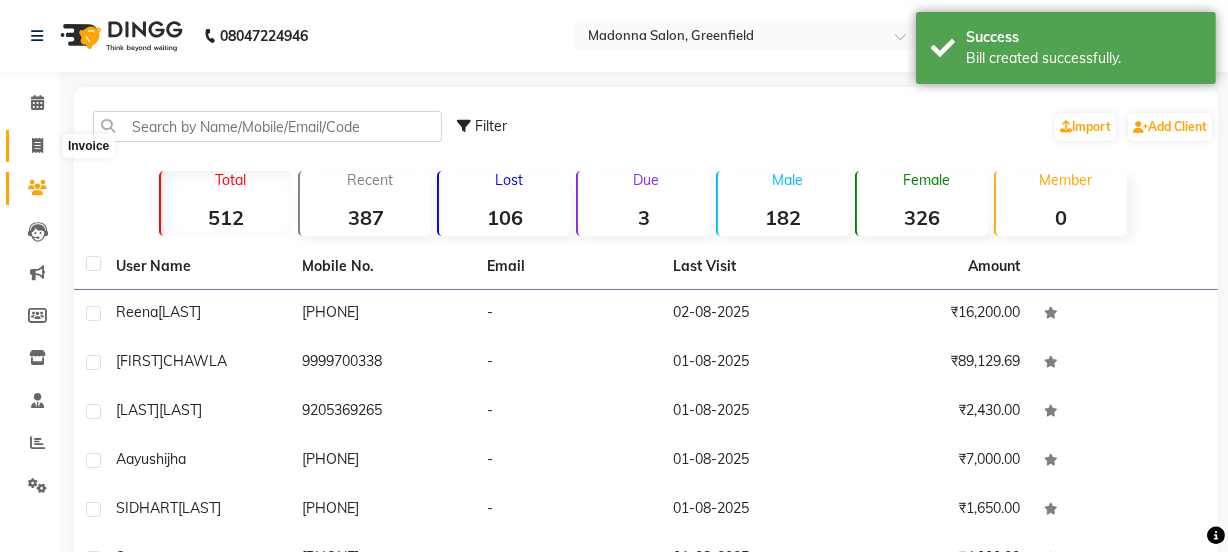 select on "service" 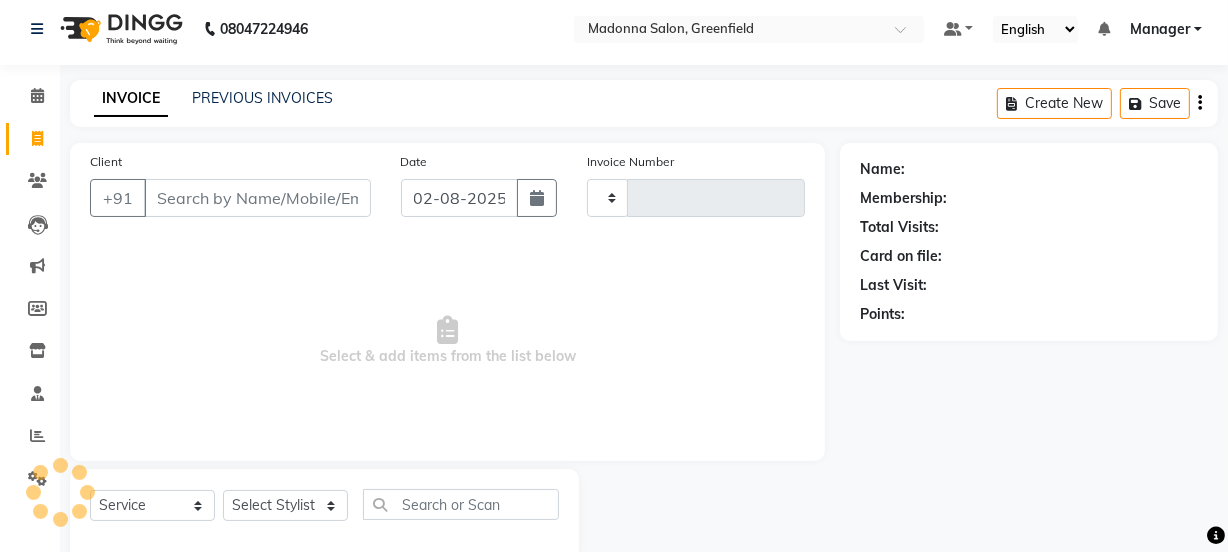 type on "1237" 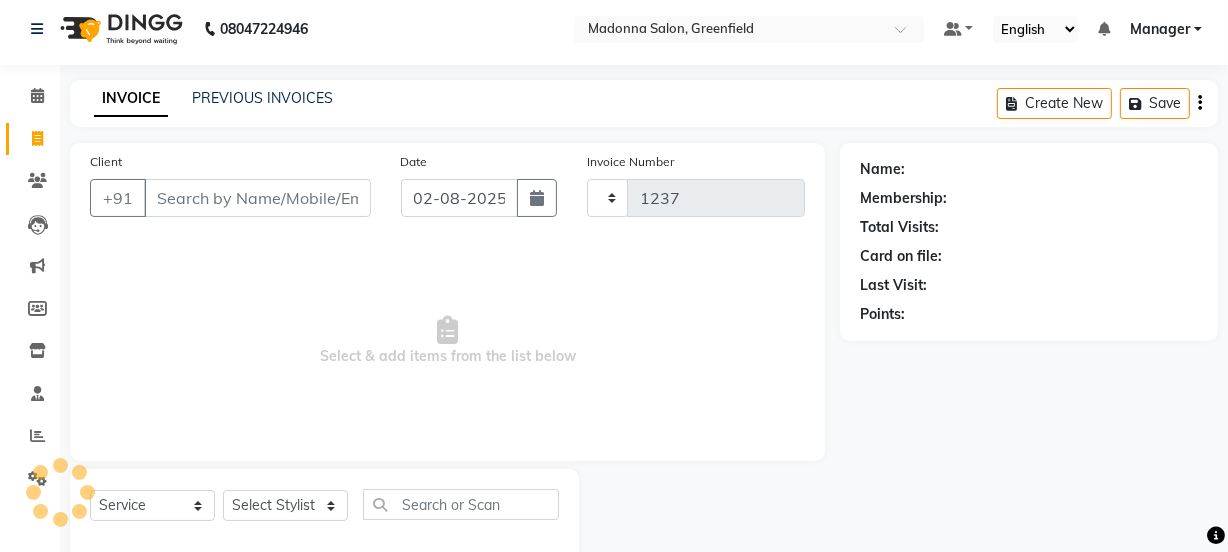 select on "7672" 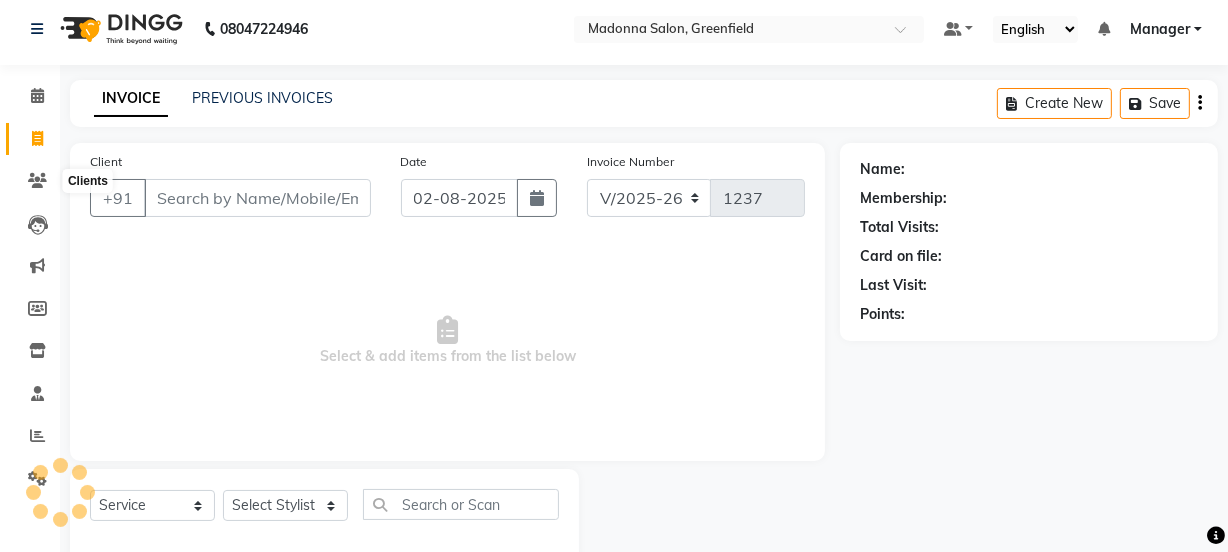 scroll, scrollTop: 50, scrollLeft: 0, axis: vertical 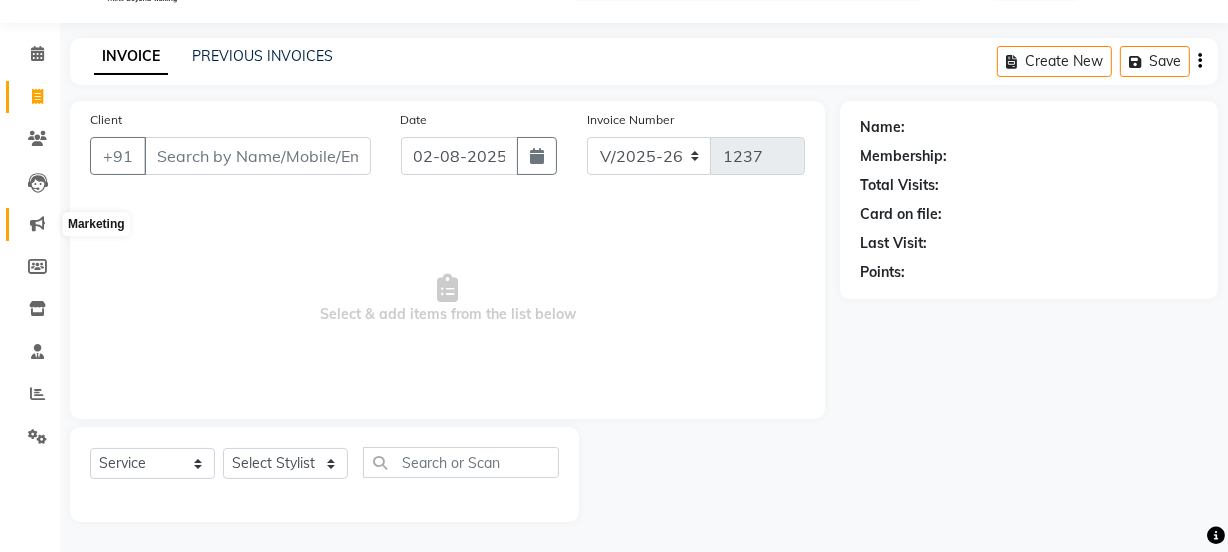 click 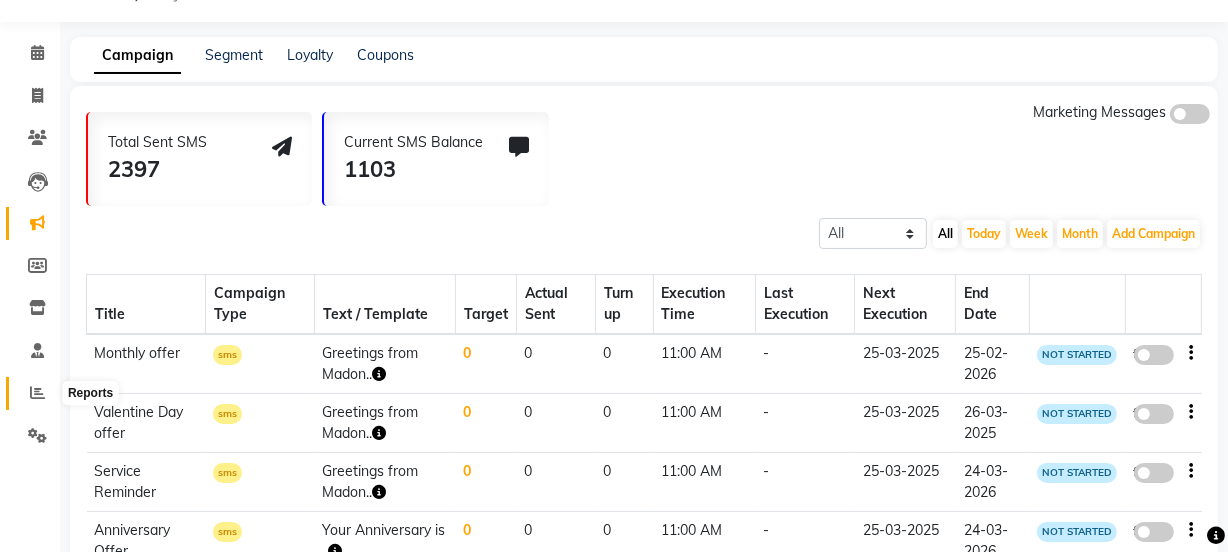 click 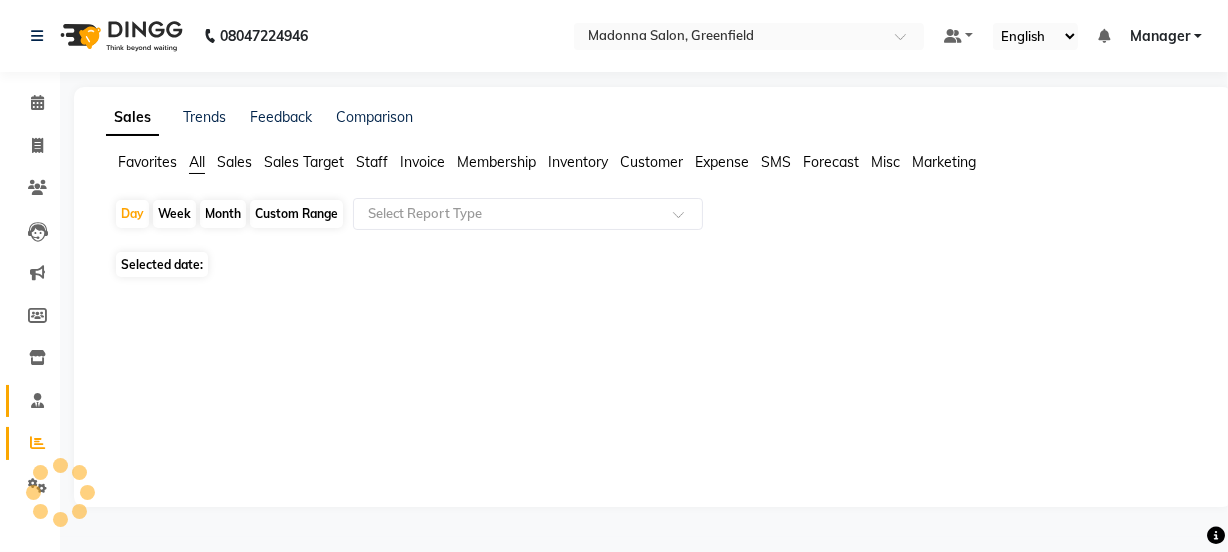 scroll, scrollTop: 0, scrollLeft: 0, axis: both 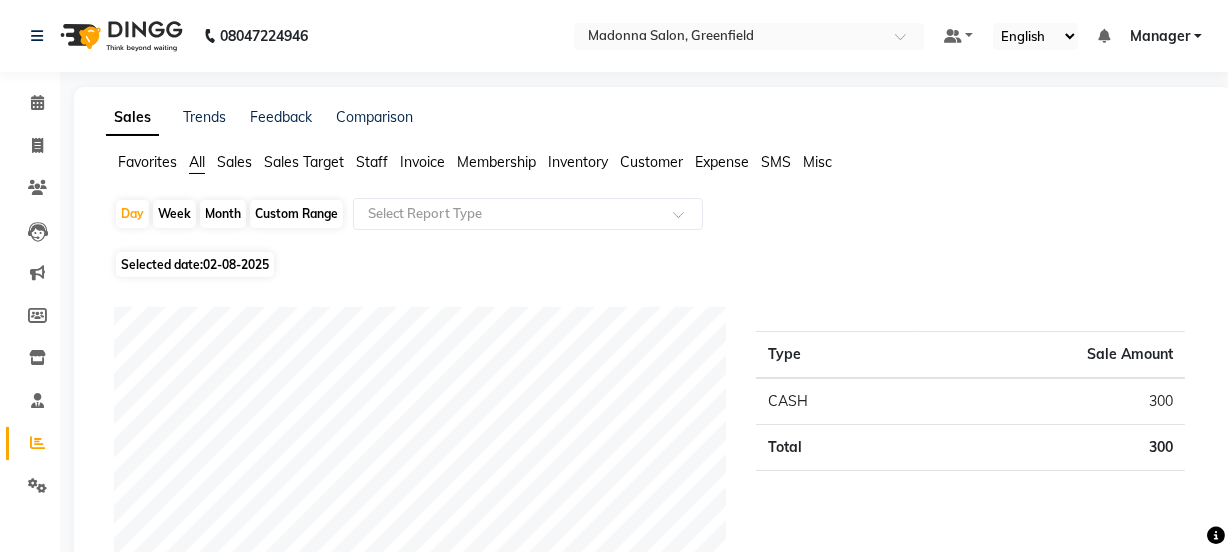 click on "Sales" 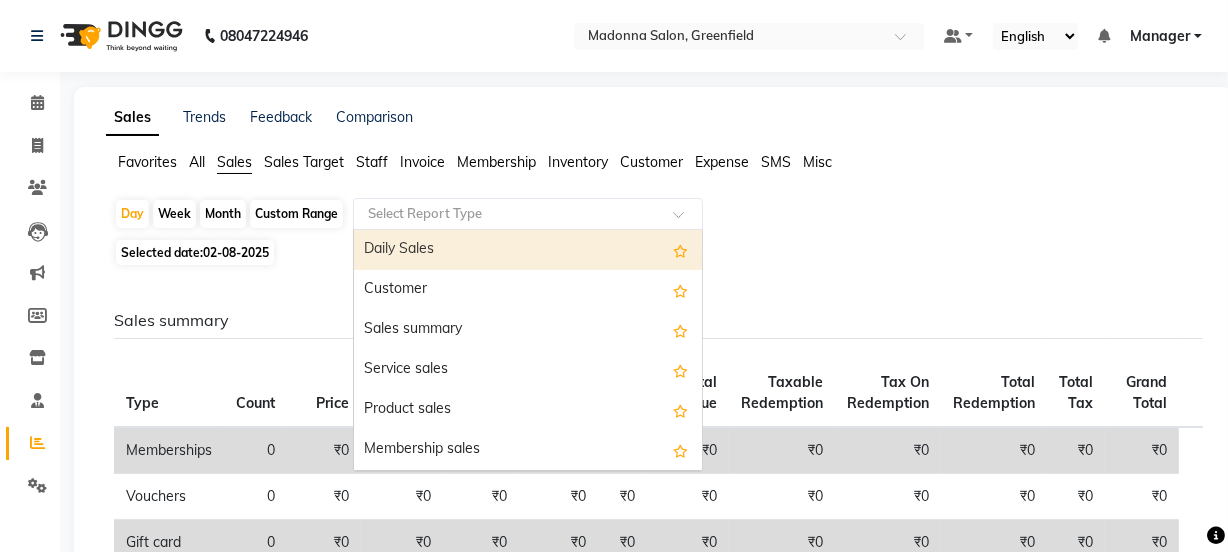 click on "Select Report Type" 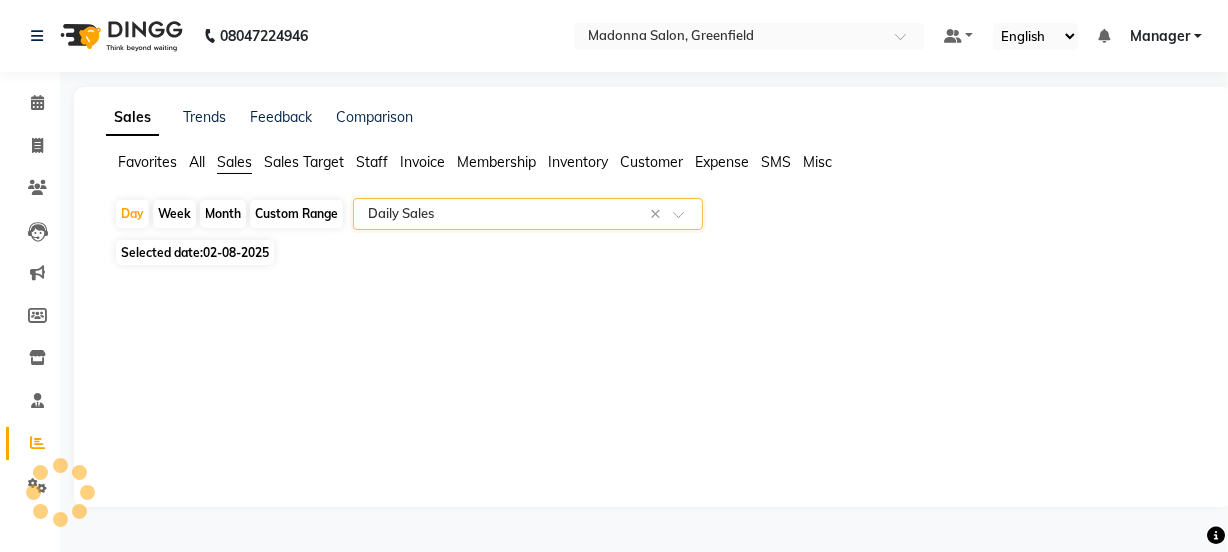 select on "csv" 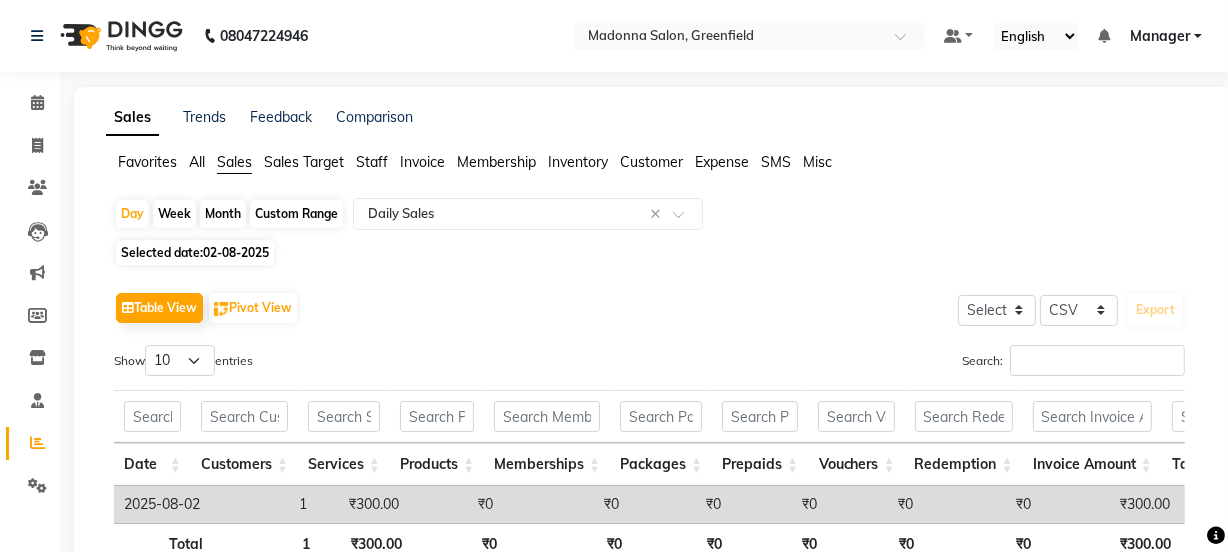click on "02-08-2025" 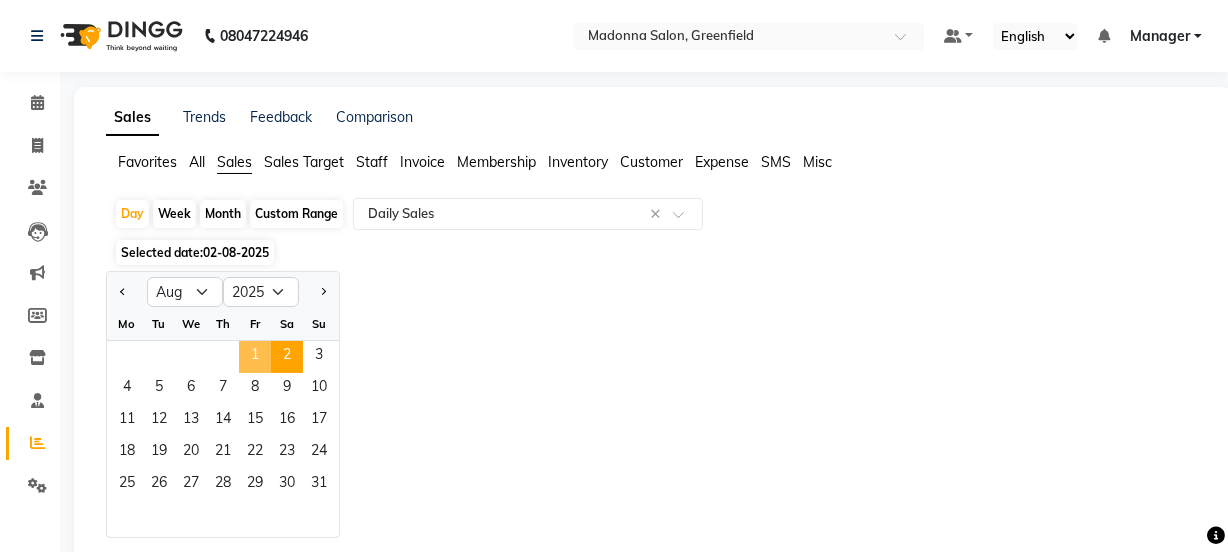 click on "1" 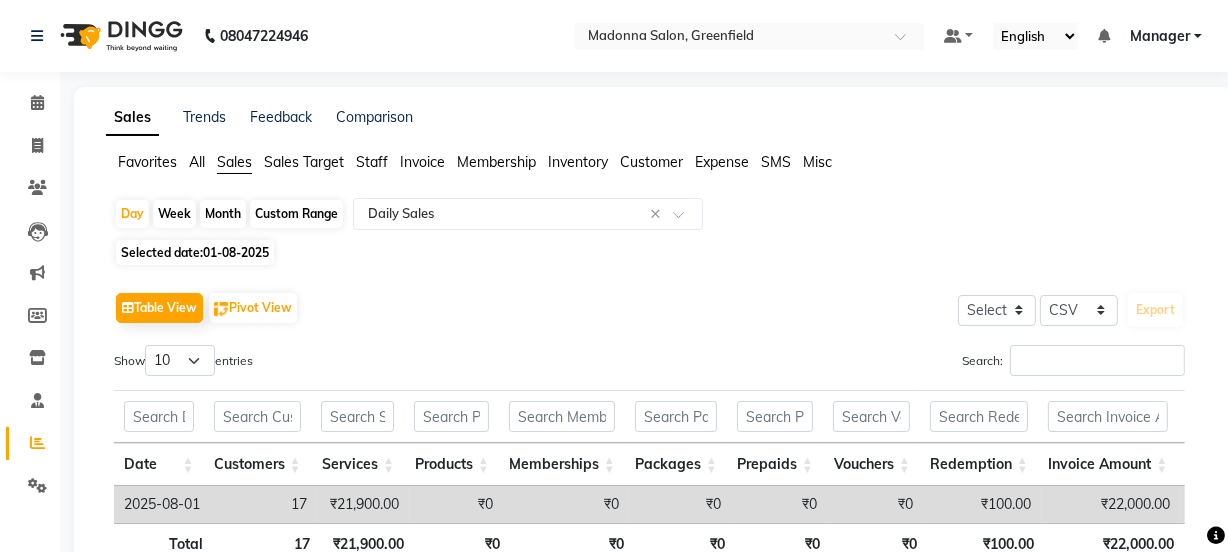 scroll, scrollTop: 148, scrollLeft: 0, axis: vertical 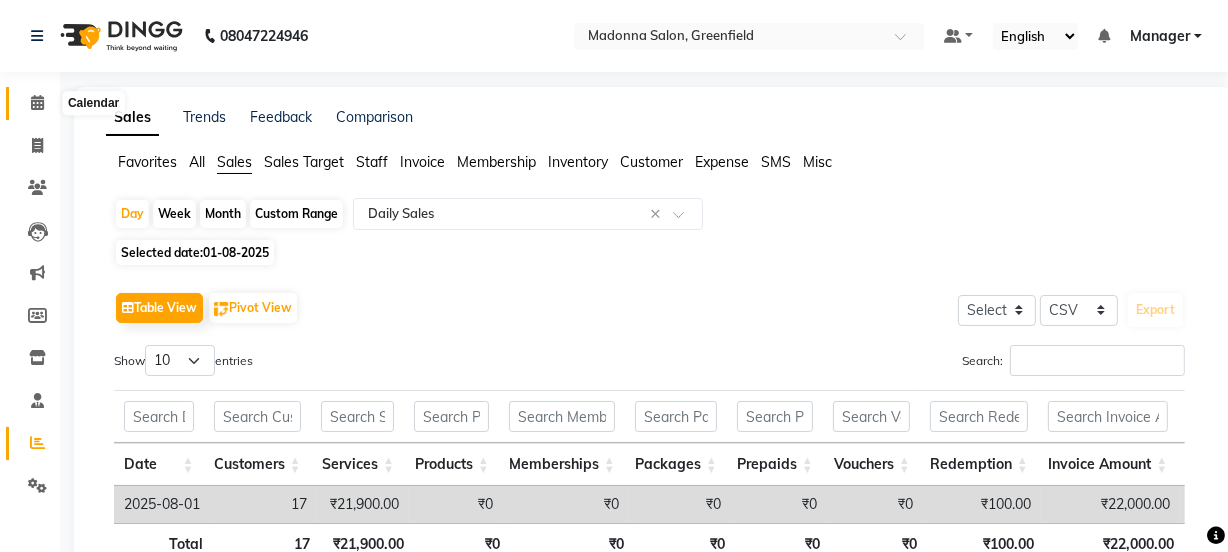 click 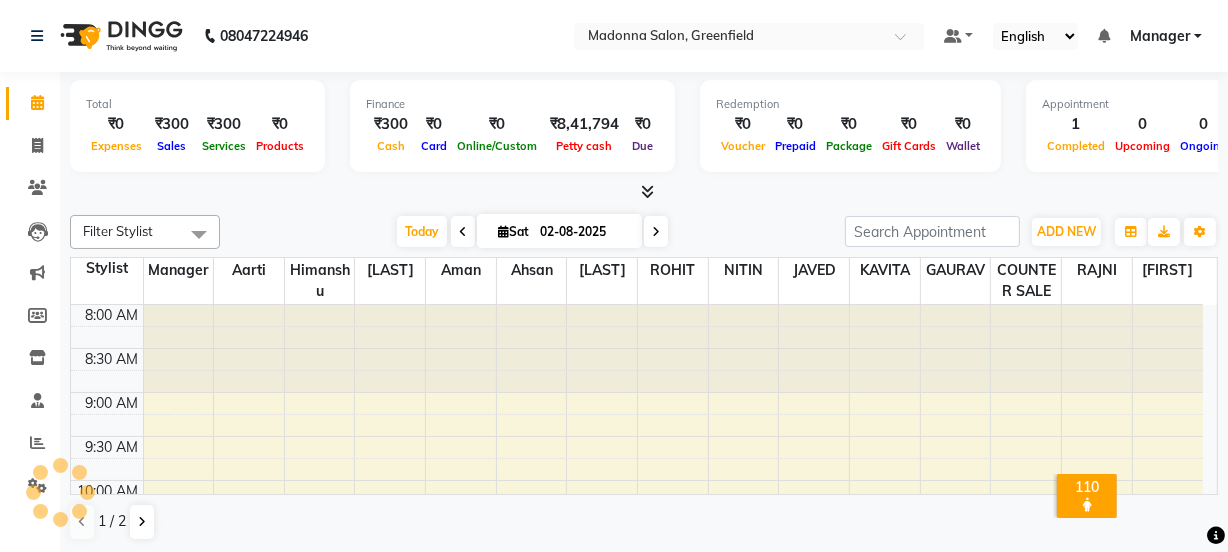 scroll, scrollTop: 0, scrollLeft: 0, axis: both 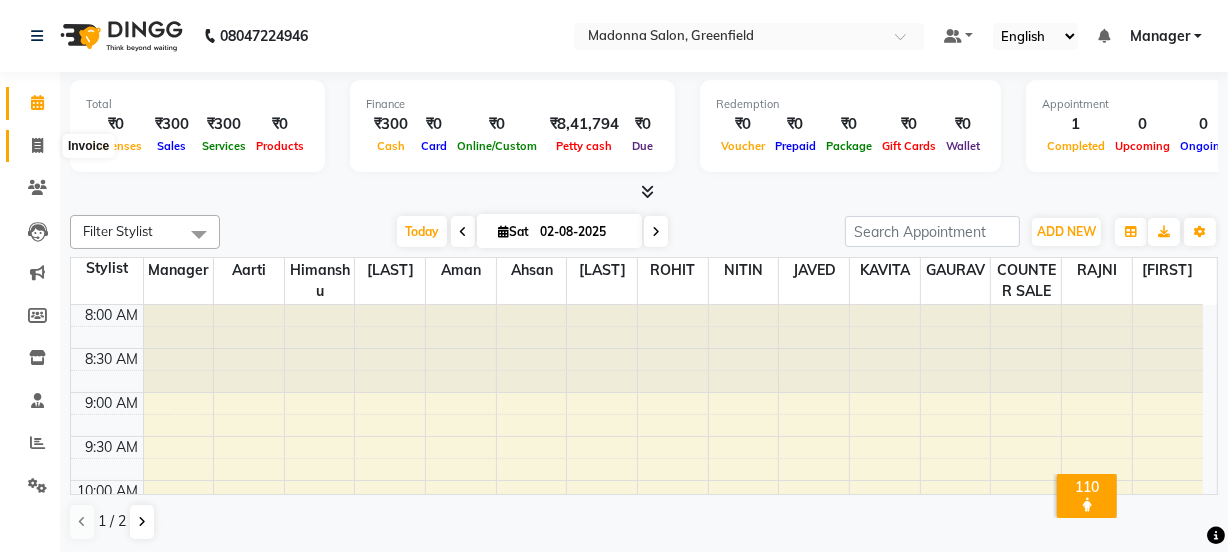 click 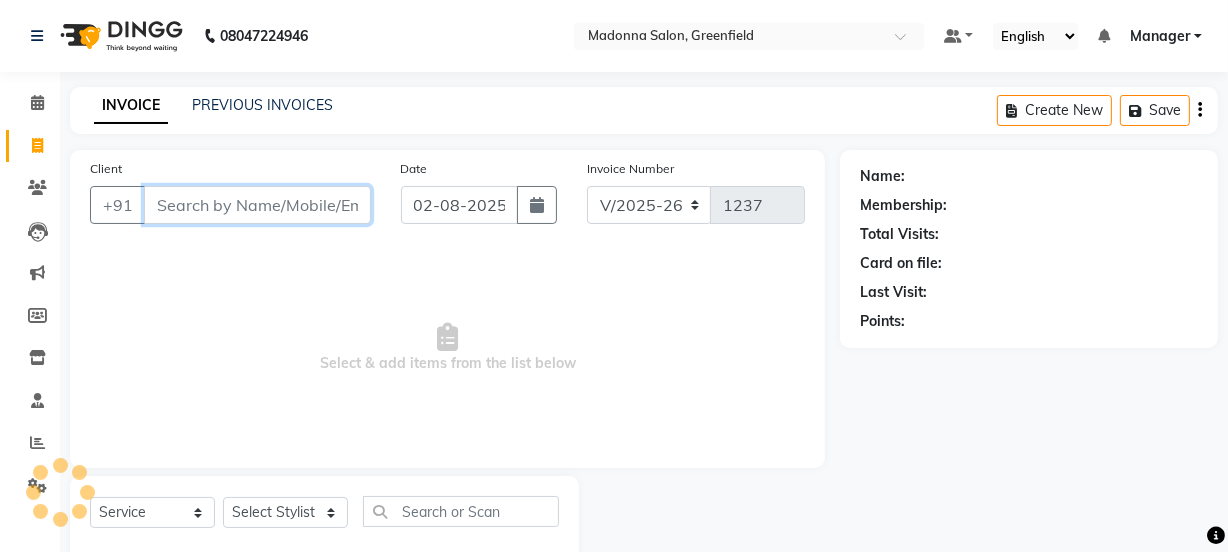 click on "Client" at bounding box center (257, 205) 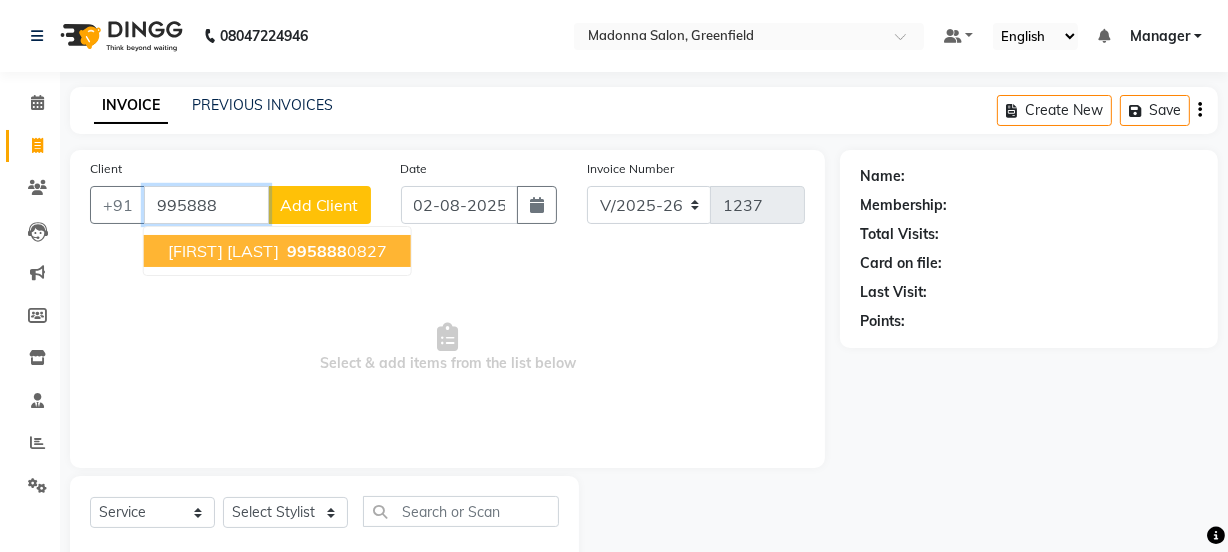 click on "[FIRST] [LAST]" at bounding box center [223, 251] 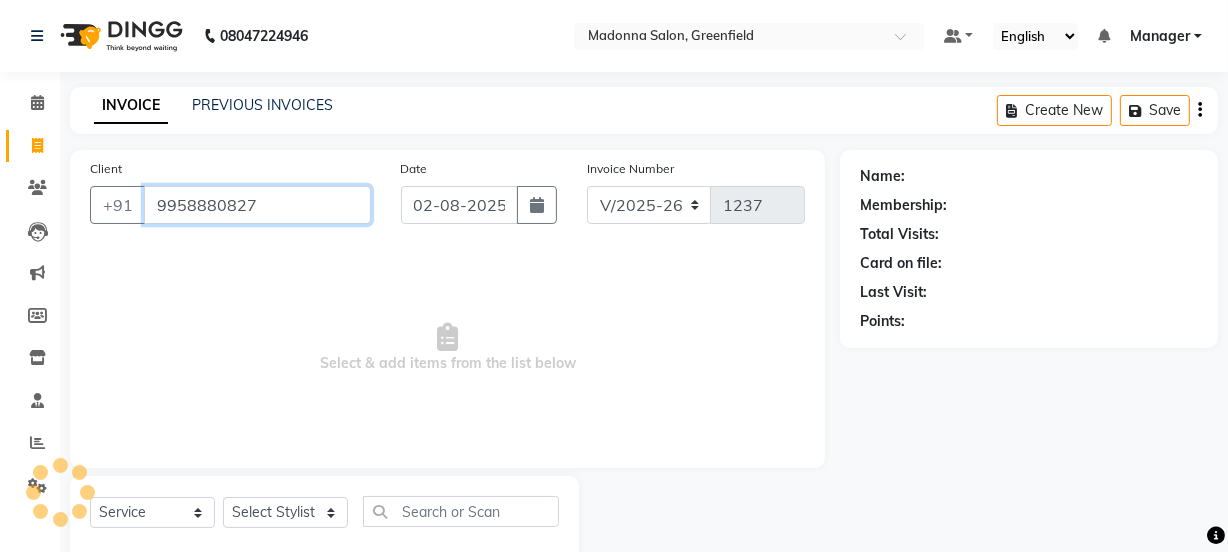 type on "9958880827" 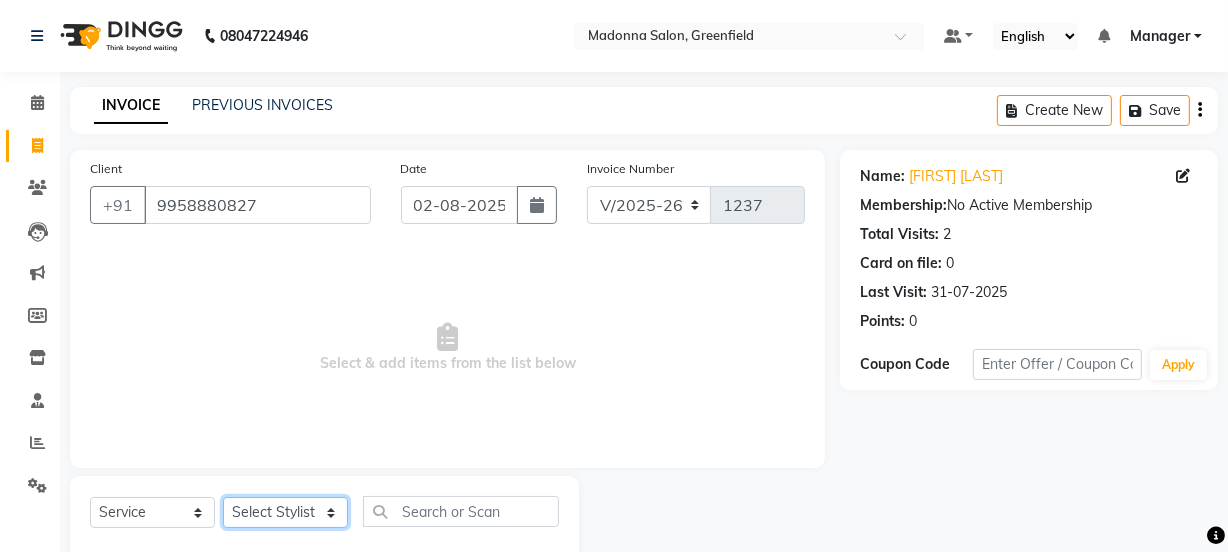 click on "Select Stylist [STYLIST] [STYLIST] [STYLIST] [STYLIST] [STYLIST] [STYLIST] [STYLIST] [STYLIST] [STYLIST] [STYLIST] [STYLIST] [STYLIST] [STYLIST] [STYLIST] [STYLIST]" 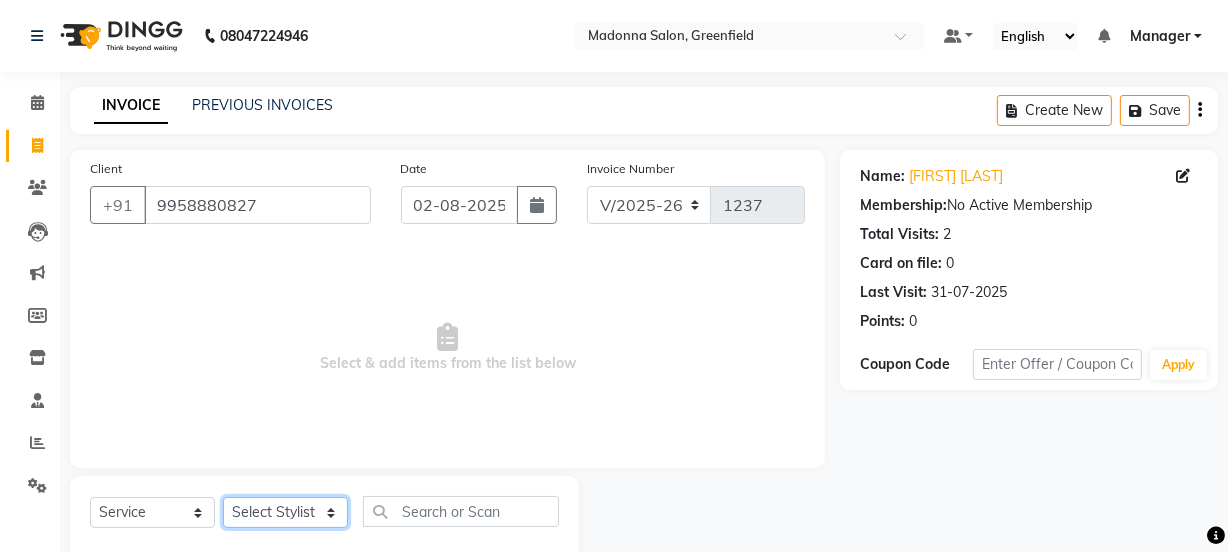 select on "68888" 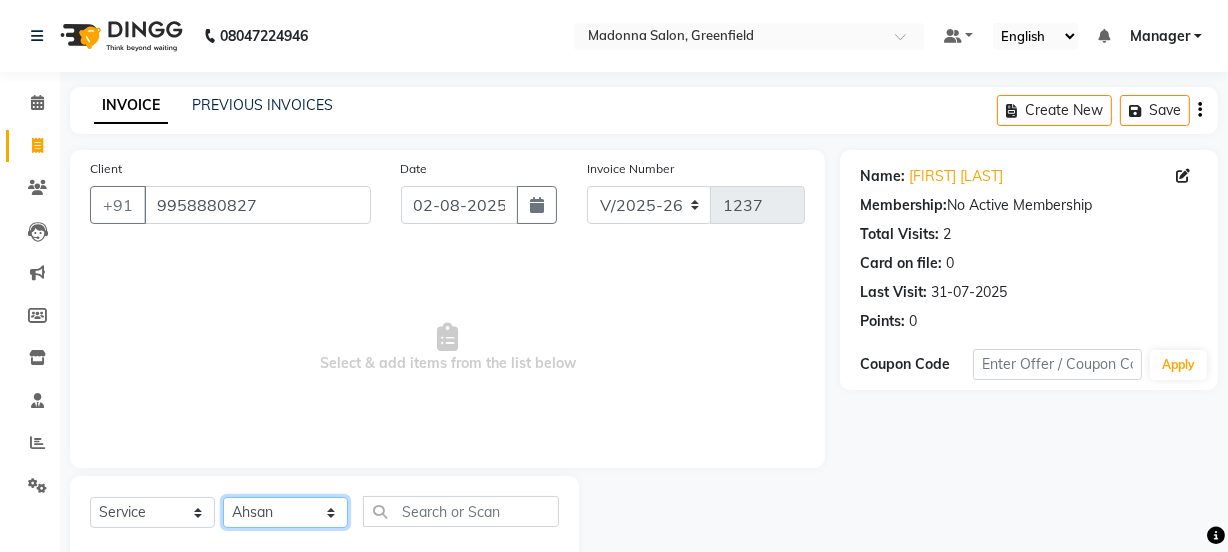 click on "Select Stylist [STYLIST] [STYLIST] [STYLIST] [STYLIST] [STYLIST] [STYLIST] [STYLIST] [STYLIST] [STYLIST] [STYLIST] [STYLIST] [STYLIST] [STYLIST] [STYLIST] [STYLIST]" 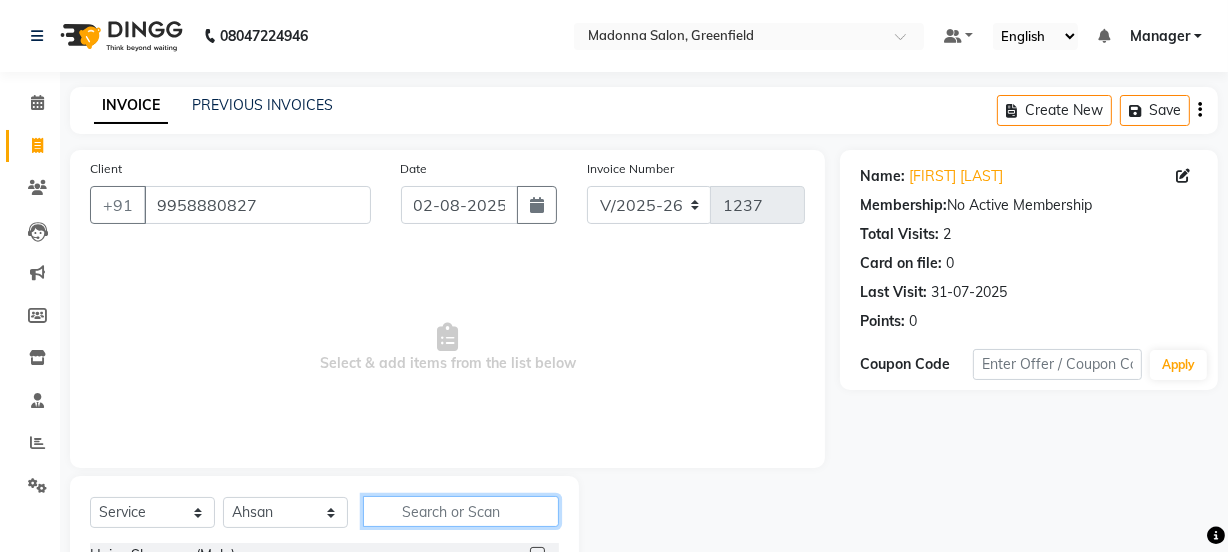 click 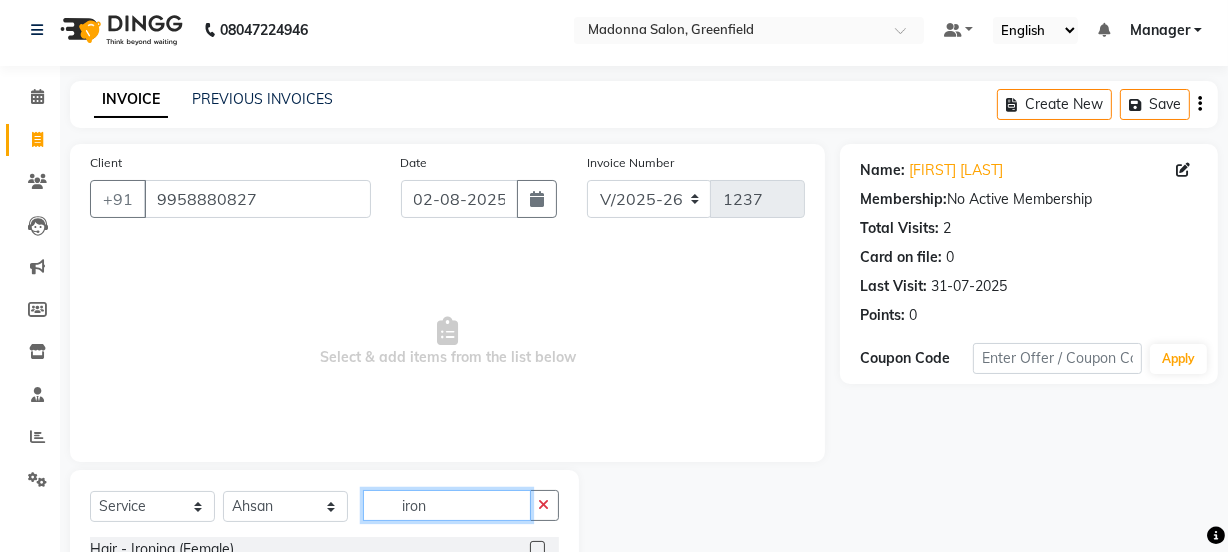 scroll, scrollTop: 107, scrollLeft: 0, axis: vertical 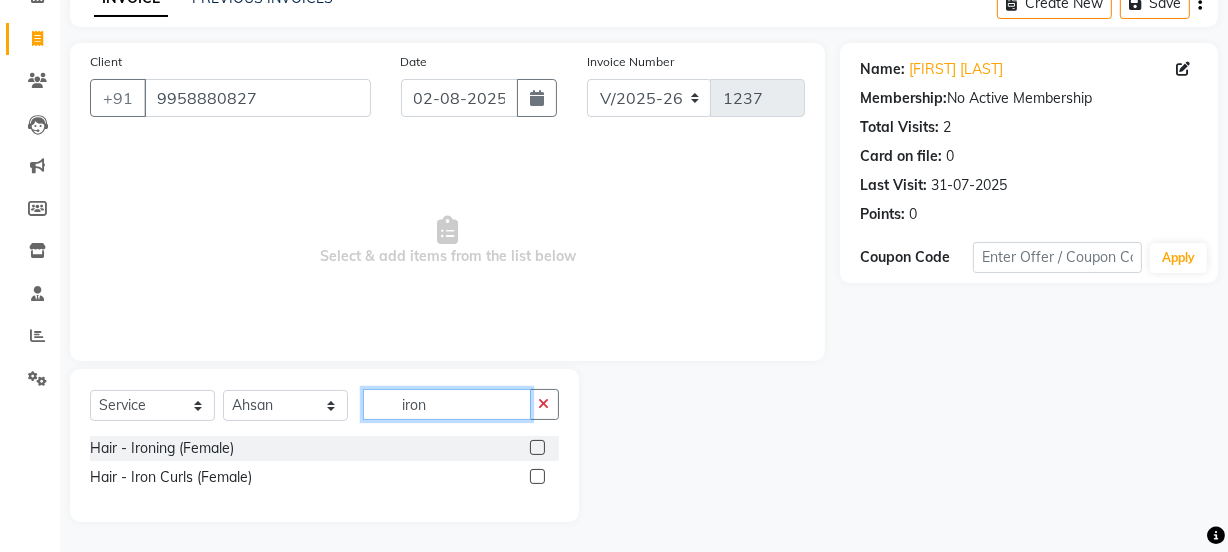type on "iron" 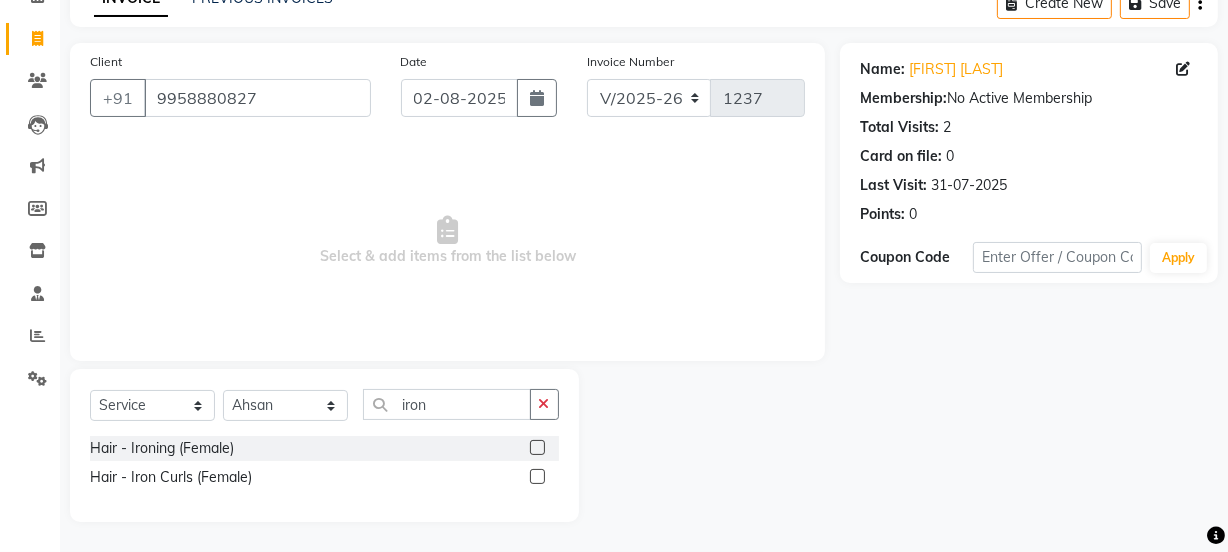 click 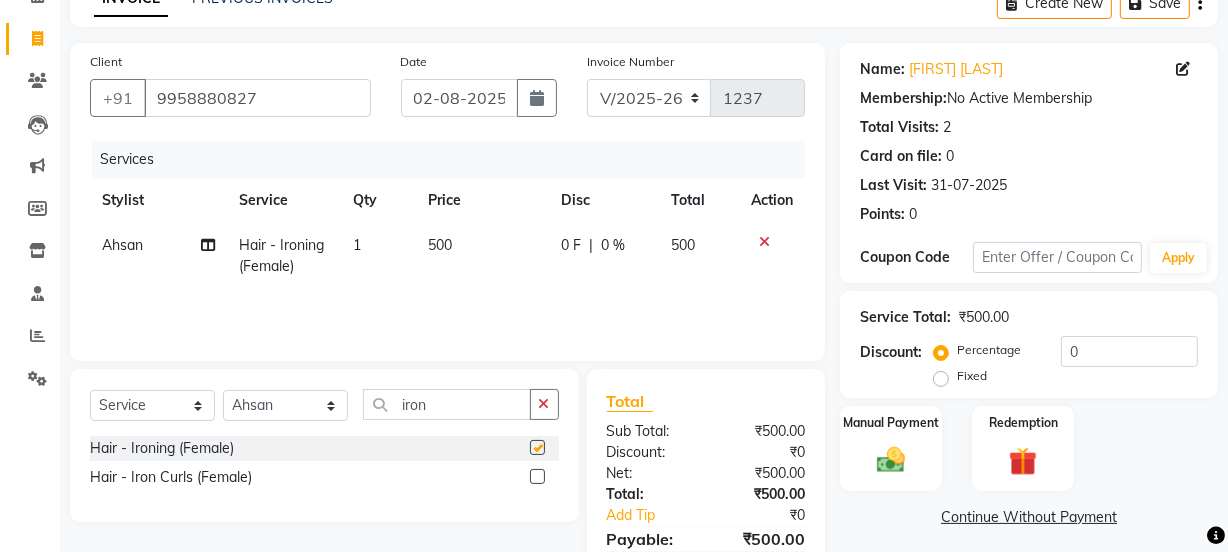 checkbox on "false" 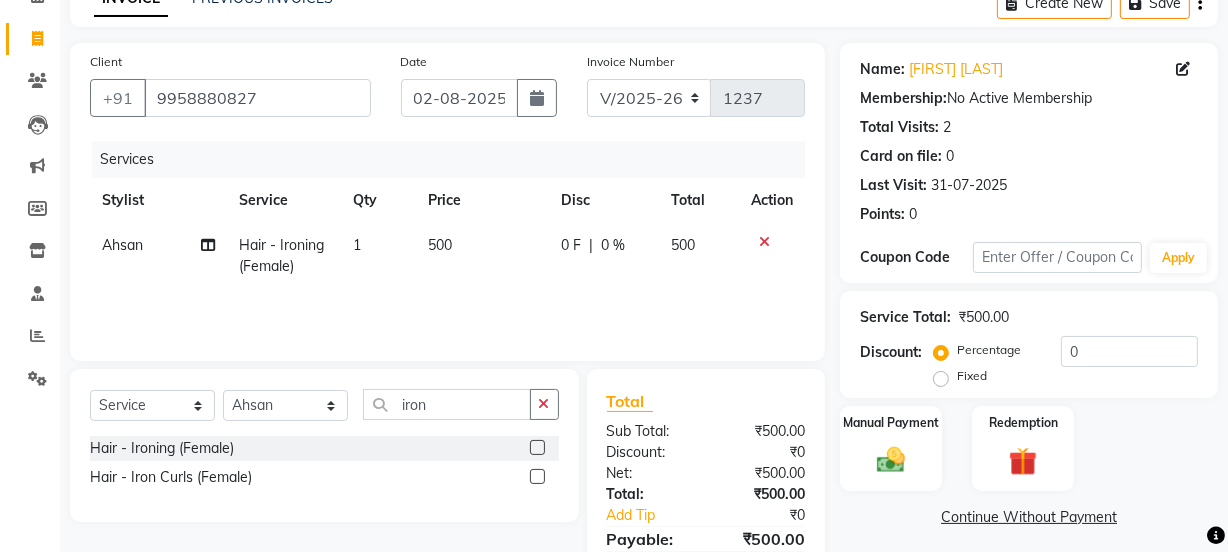click 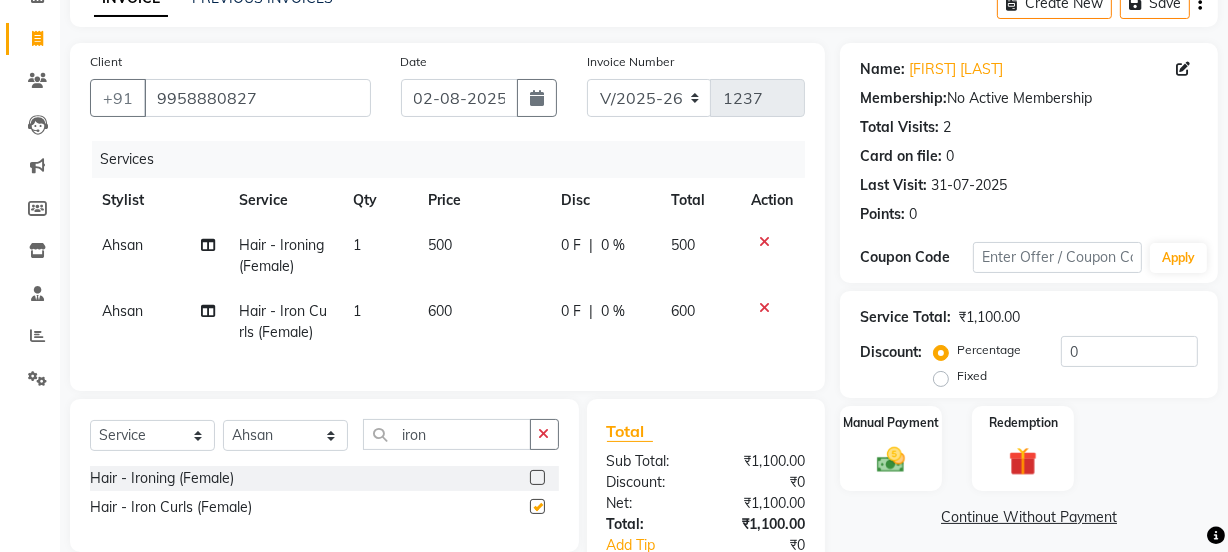 checkbox on "false" 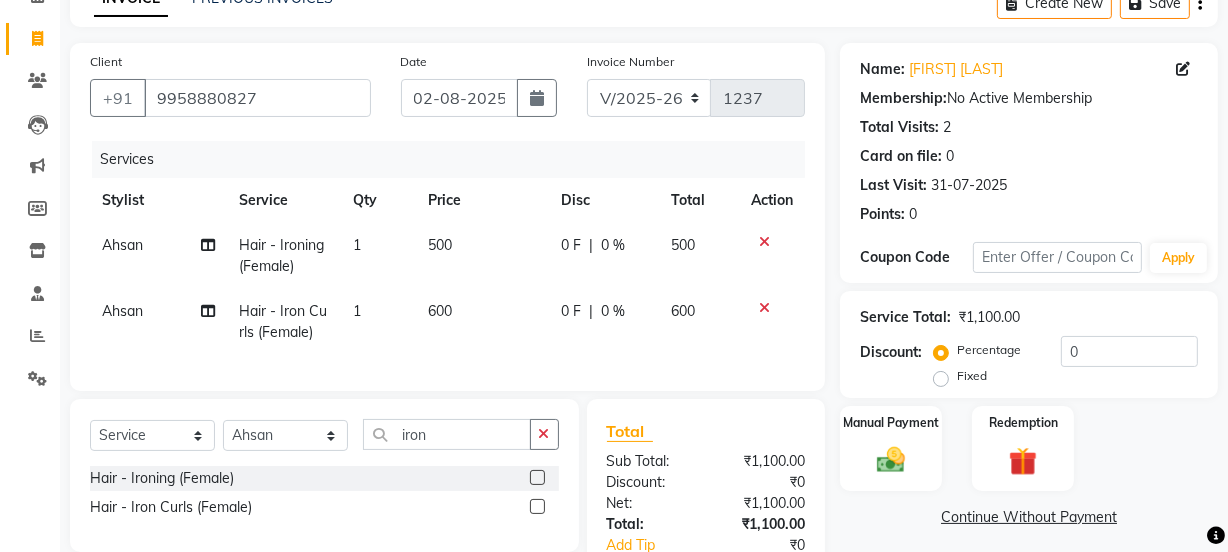 click 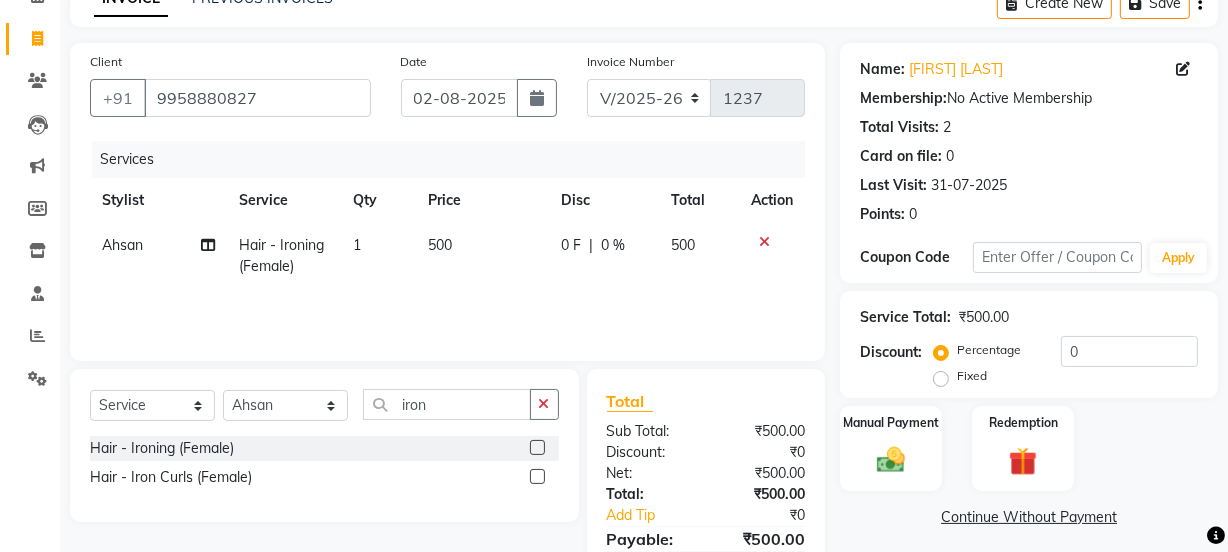 click on "500" 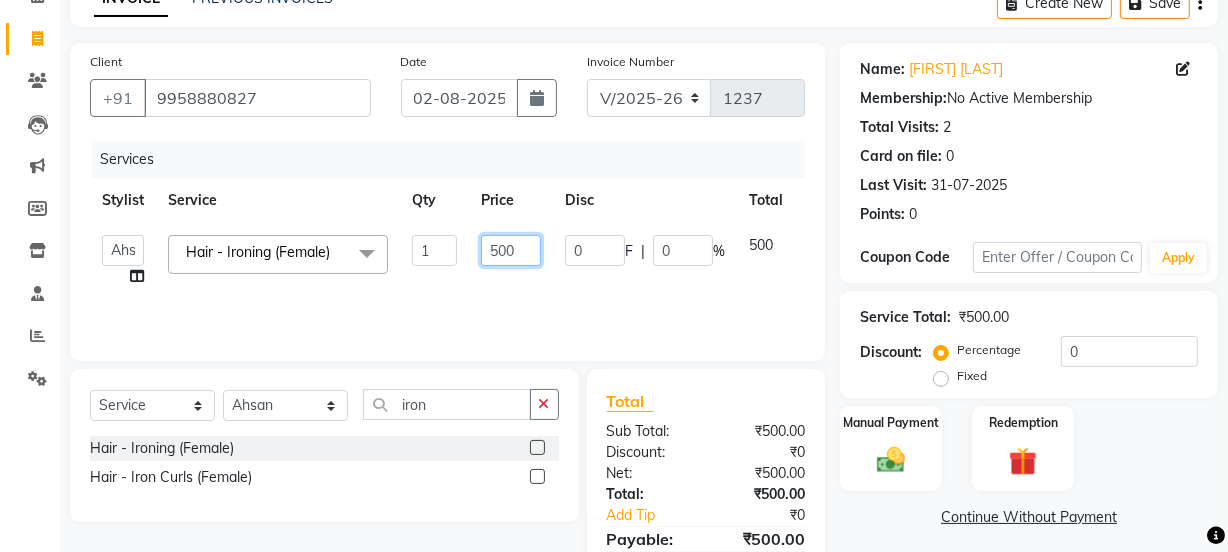 click on "500" 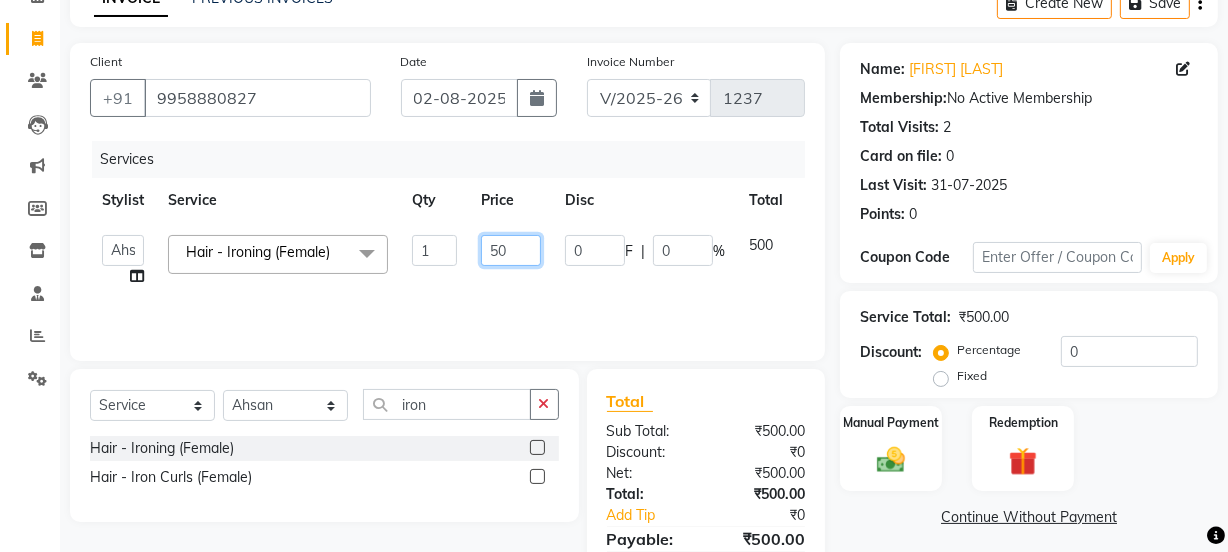 type on "5" 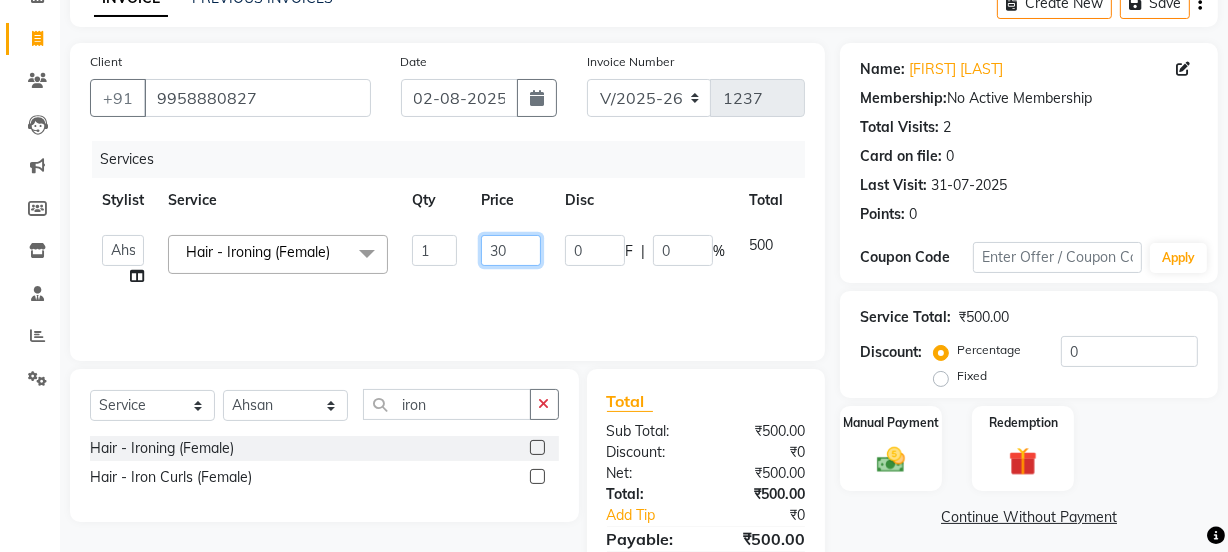 type on "300" 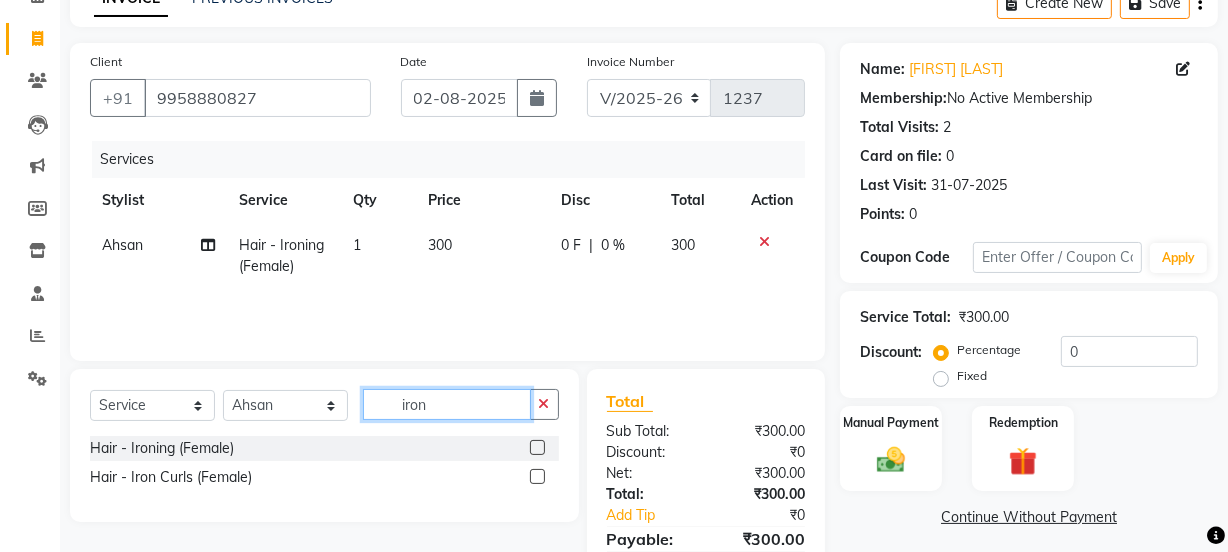click on "iron" 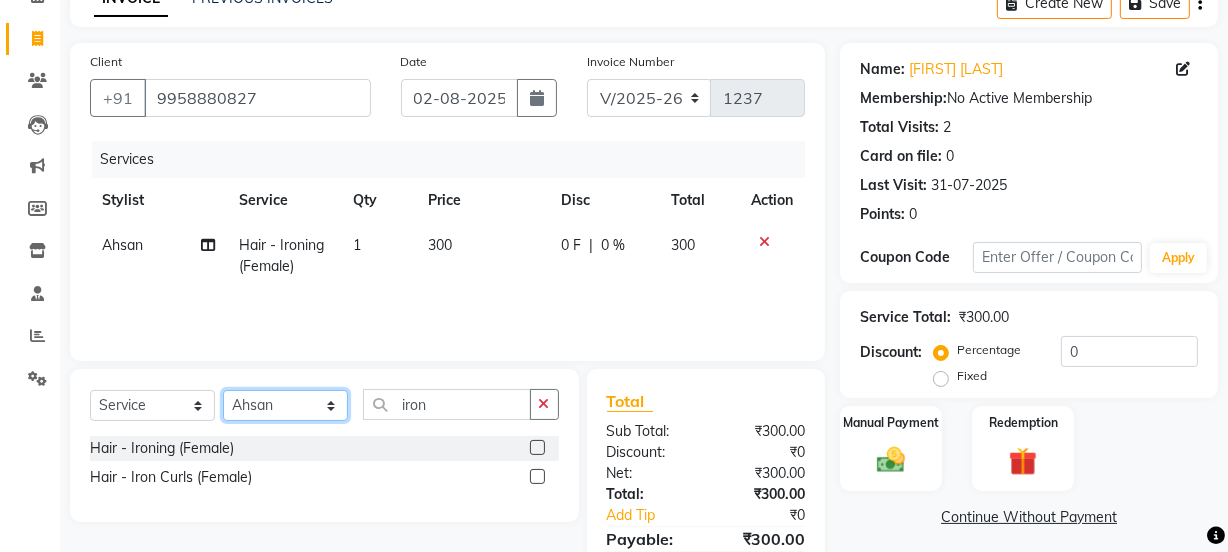 click on "Select Stylist [STYLIST] [STYLIST] [STYLIST] [STYLIST] [STYLIST] [STYLIST] [STYLIST] [STYLIST] [STYLIST] [STYLIST] [STYLIST] [STYLIST] [STYLIST] [STYLIST] [STYLIST]" 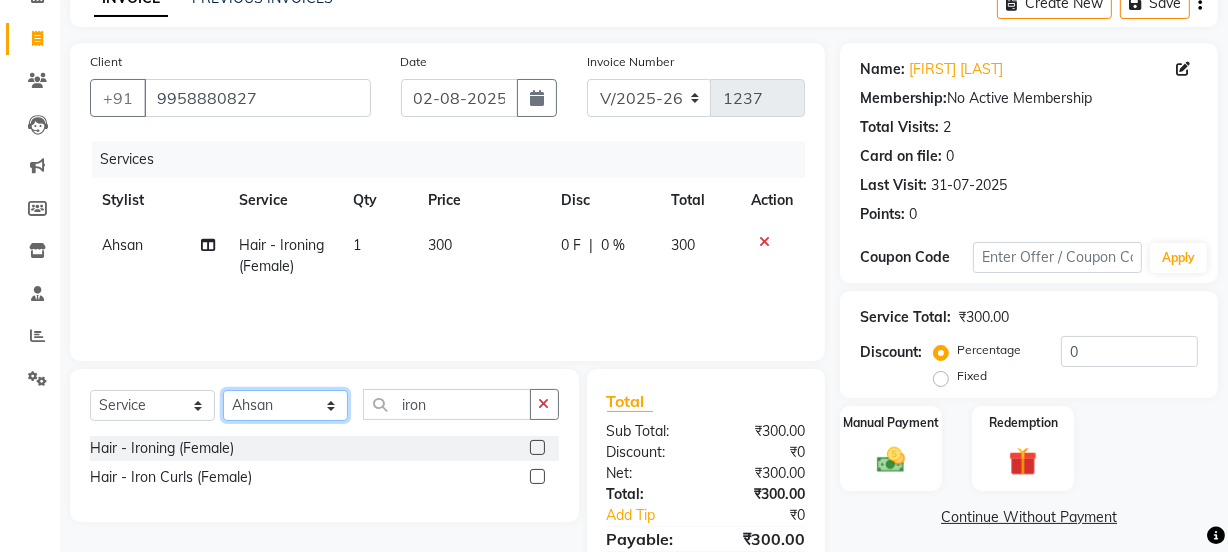 select on "68885" 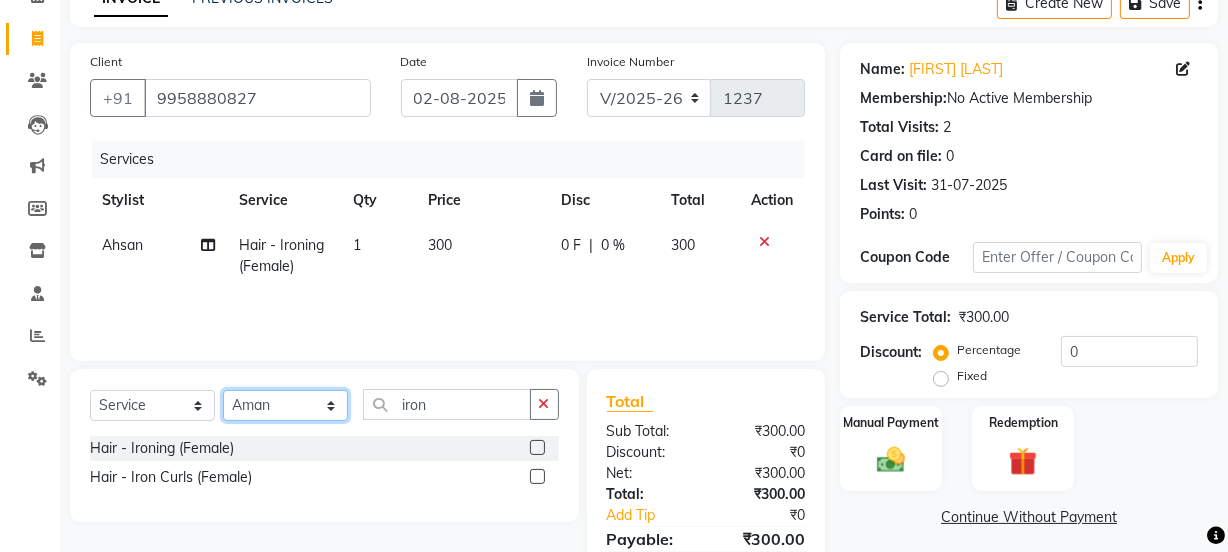 click on "Select Stylist [STYLIST] [STYLIST] [STYLIST] [STYLIST] [STYLIST] [STYLIST] [STYLIST] [STYLIST] [STYLIST] [STYLIST] [STYLIST] [STYLIST] [STYLIST] [STYLIST] [STYLIST]" 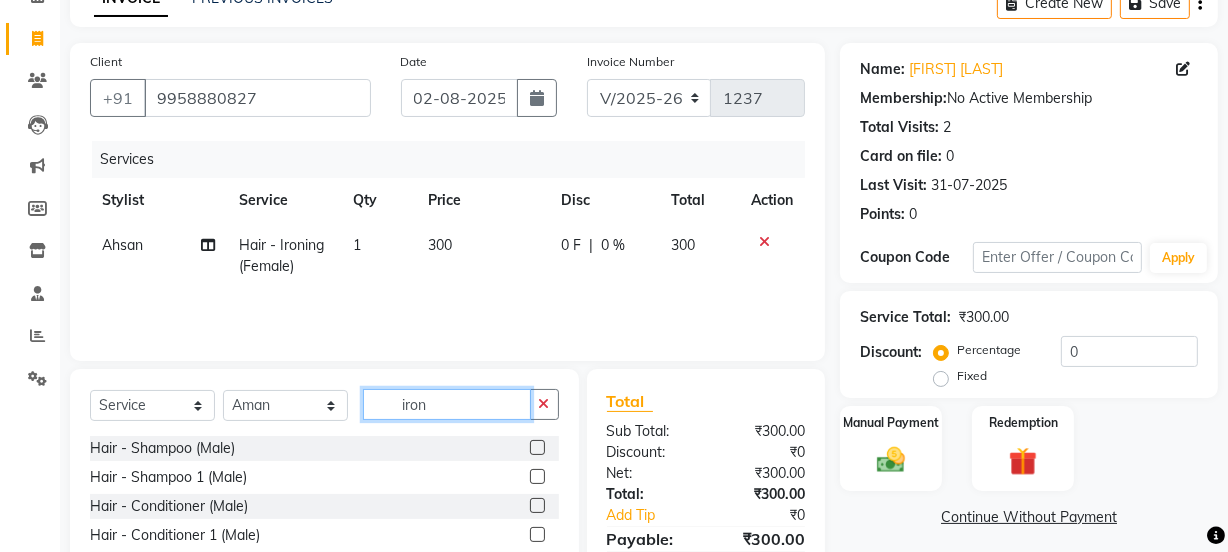 click on "iron" 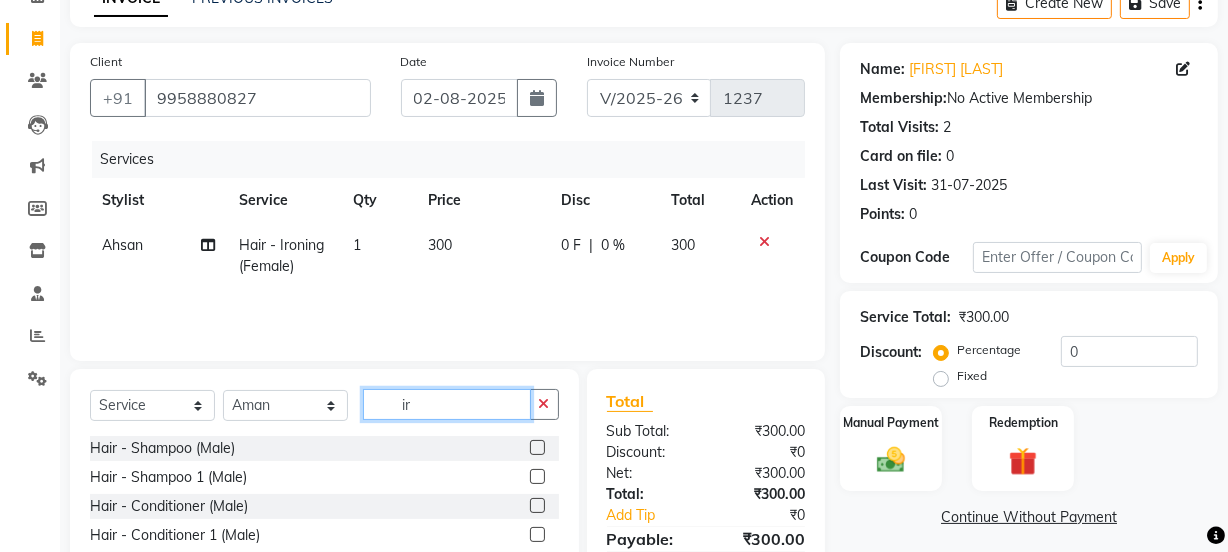 type on "i" 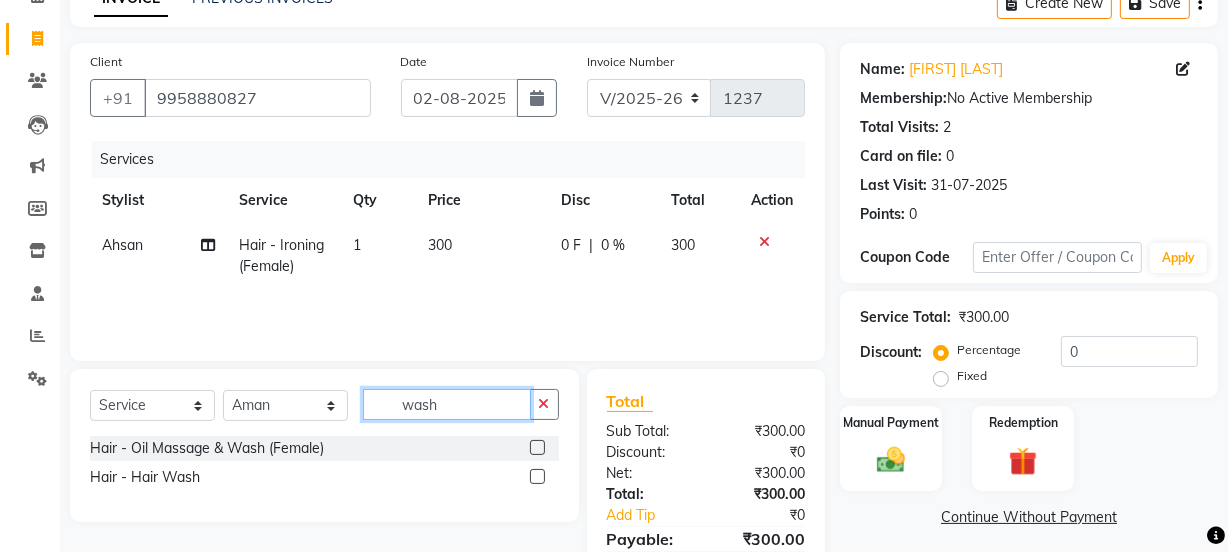 type on "wash" 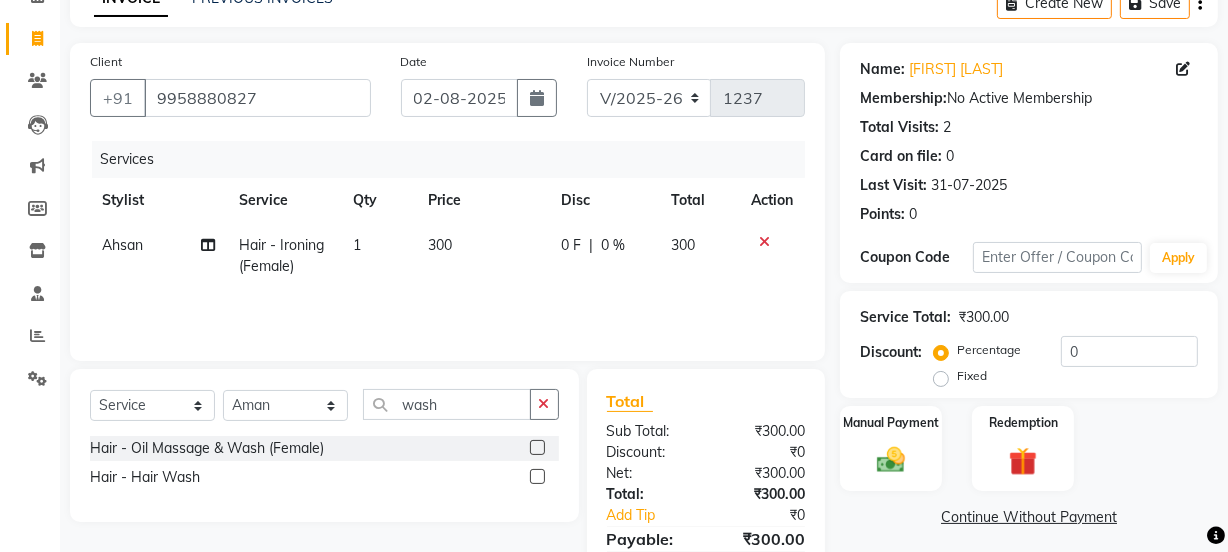 click 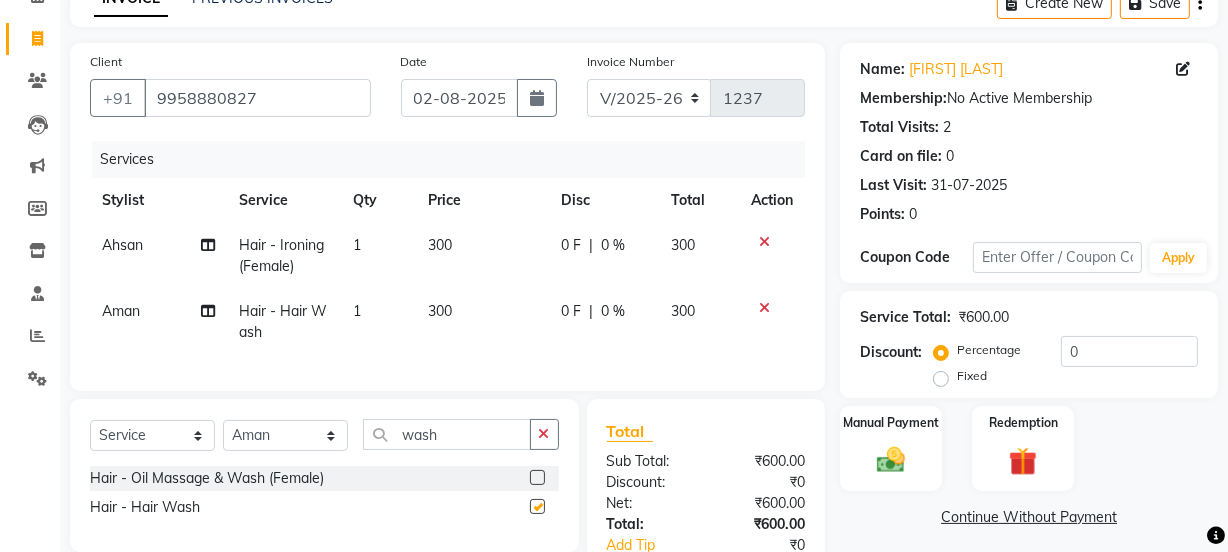 checkbox on "false" 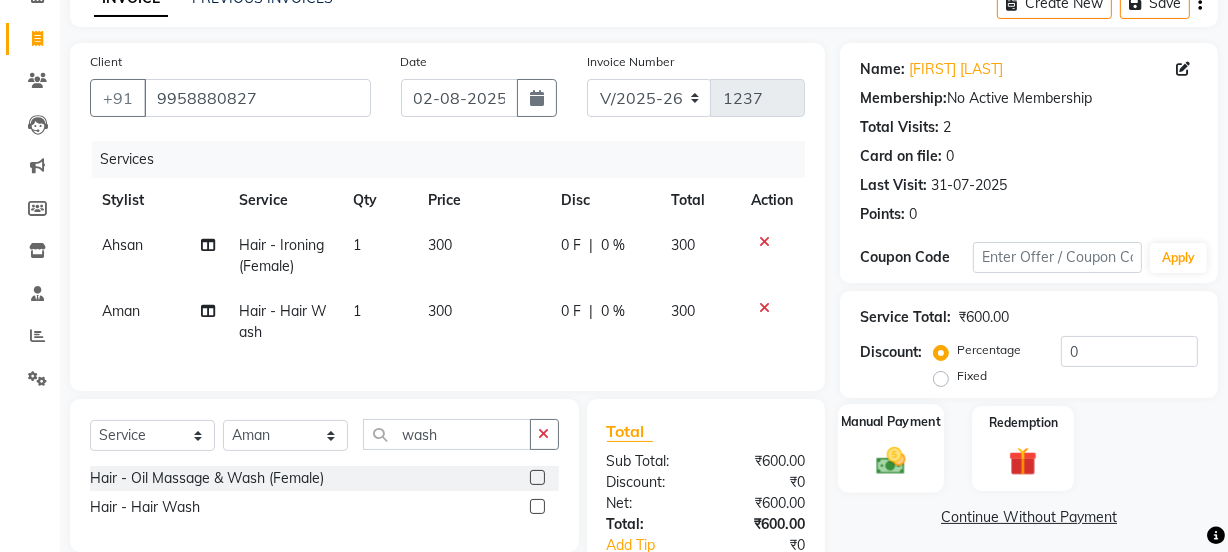 click on "Manual Payment" 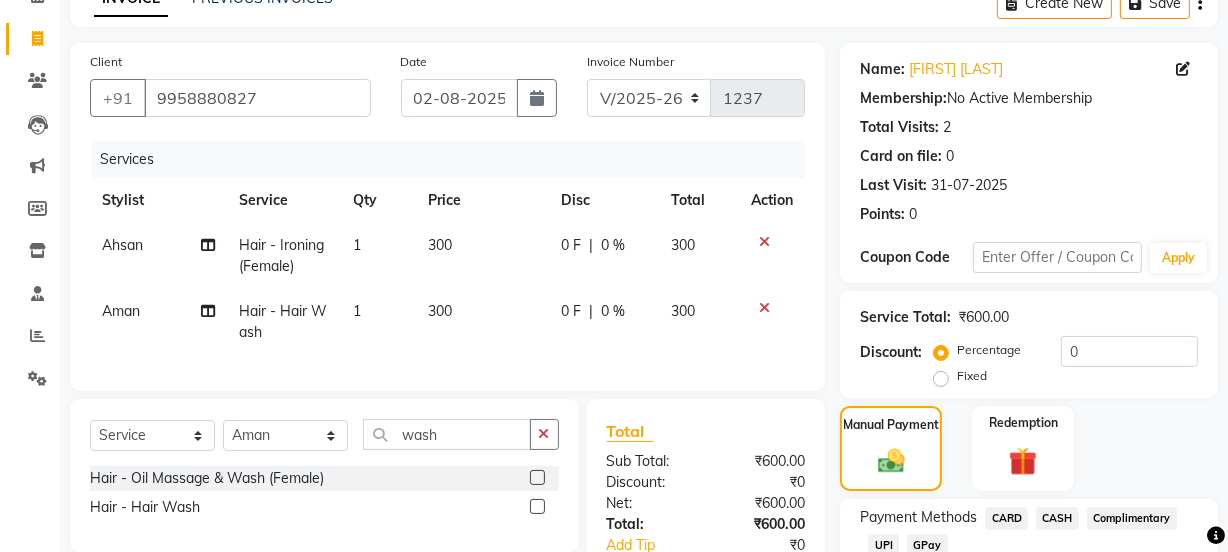 drag, startPoint x: 1240, startPoint y: 486, endPoint x: 768, endPoint y: 341, distance: 493.7702 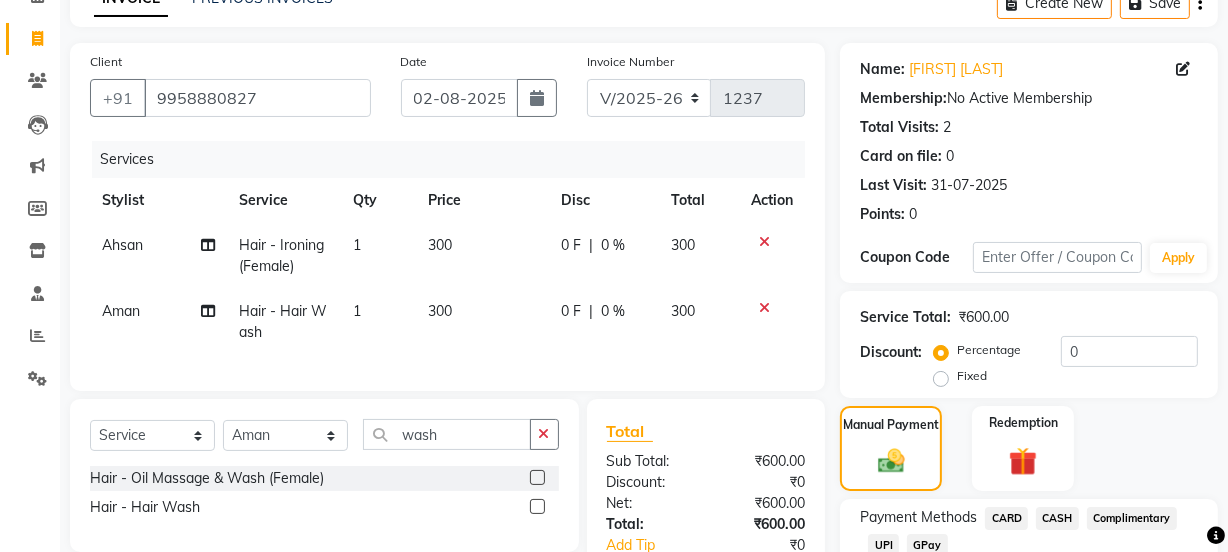 click 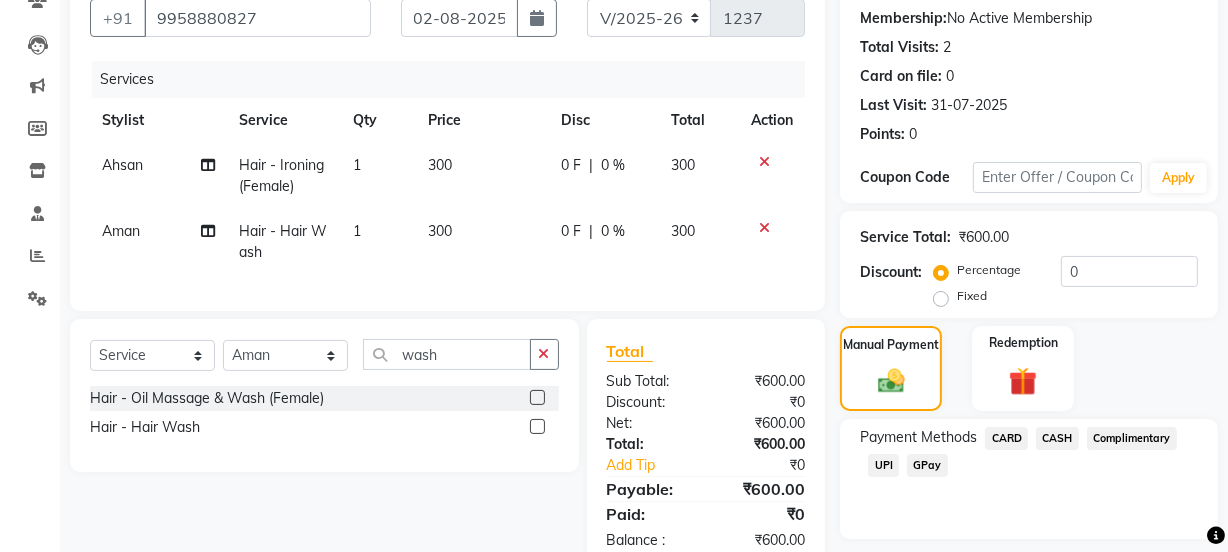 scroll, scrollTop: 250, scrollLeft: 0, axis: vertical 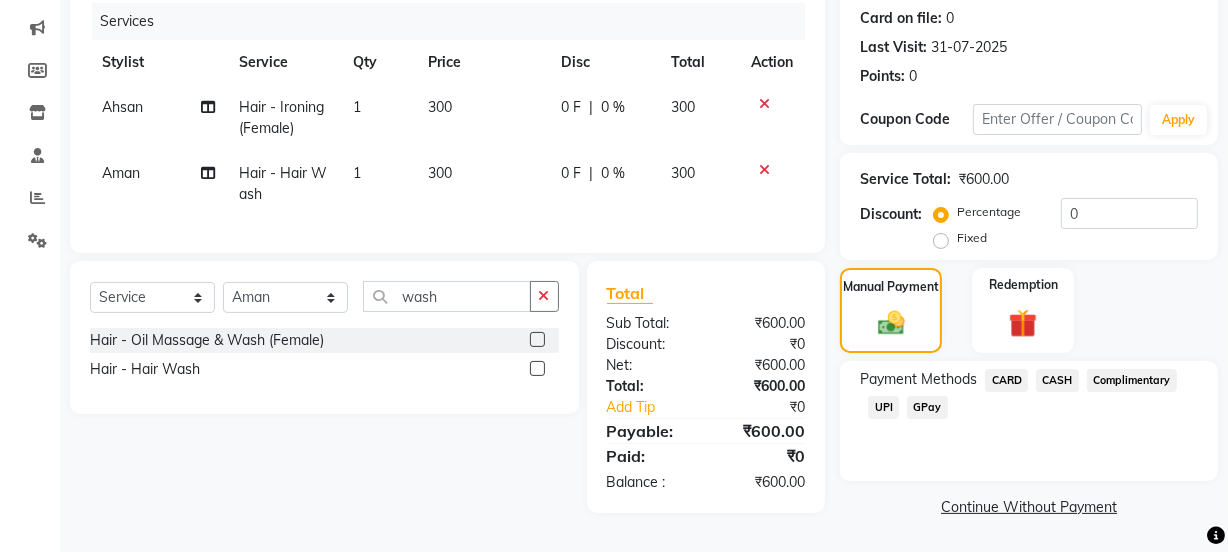 click on "UPI" 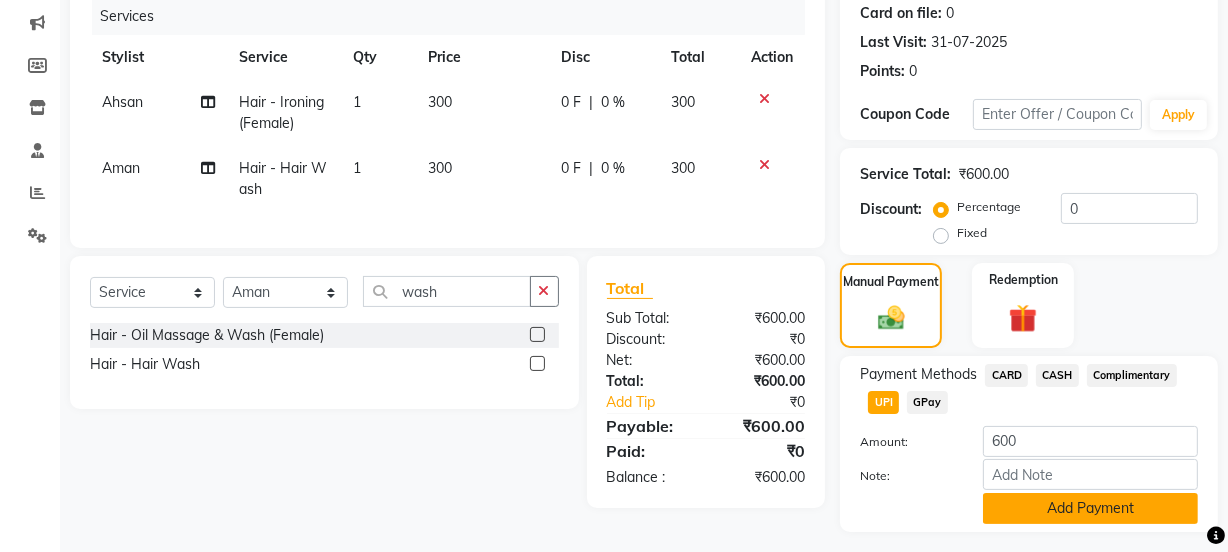 drag, startPoint x: 1034, startPoint y: 514, endPoint x: 1132, endPoint y: 503, distance: 98.61542 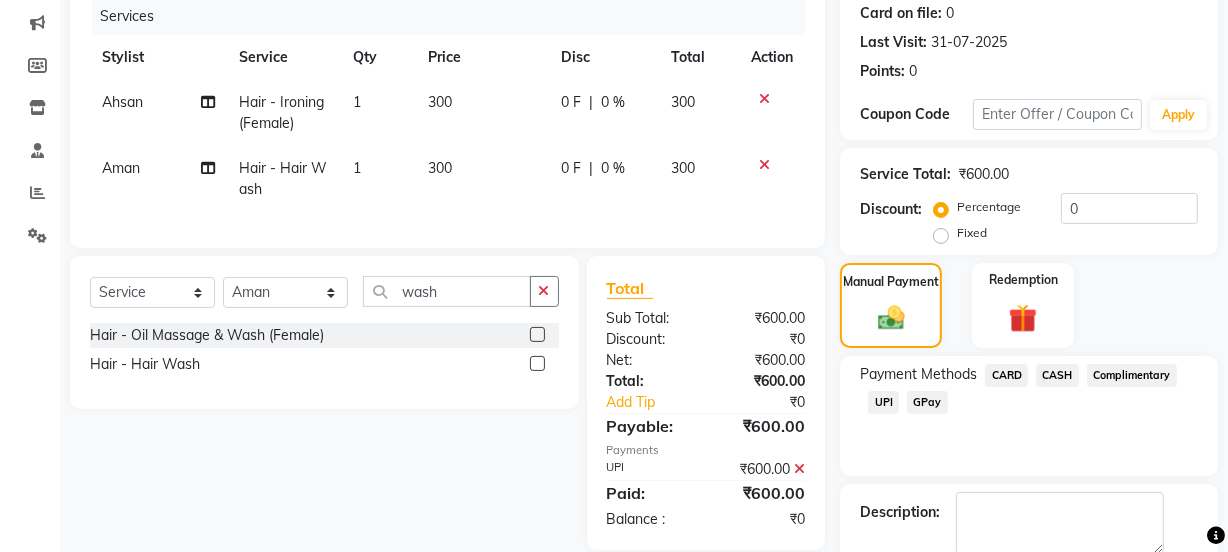drag, startPoint x: 1240, startPoint y: 504, endPoint x: 900, endPoint y: 441, distance: 345.7875 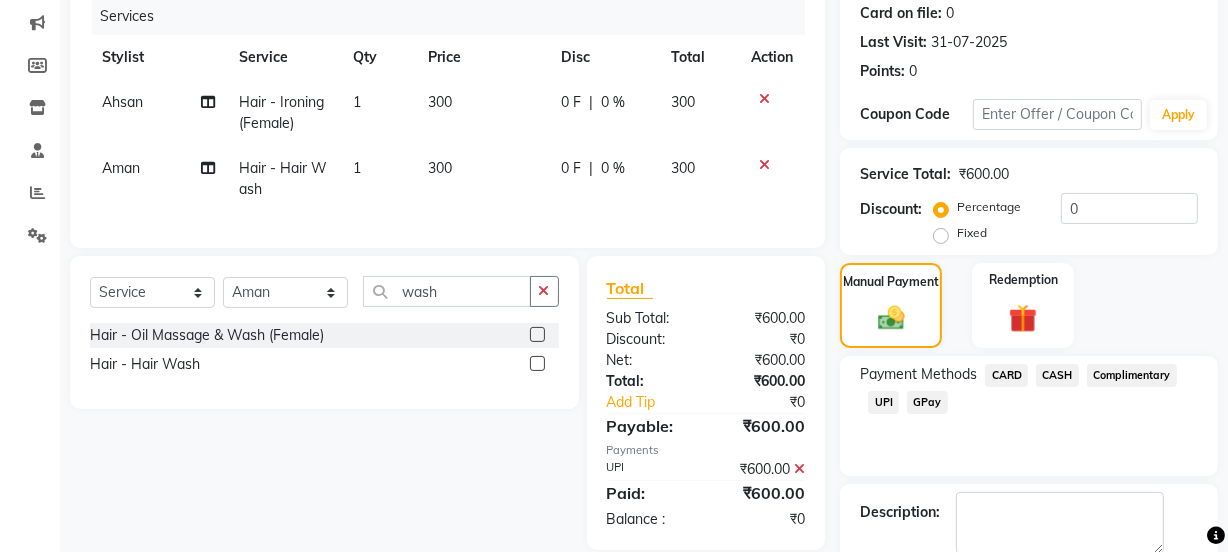 drag, startPoint x: 1240, startPoint y: 511, endPoint x: 804, endPoint y: 345, distance: 466.5319 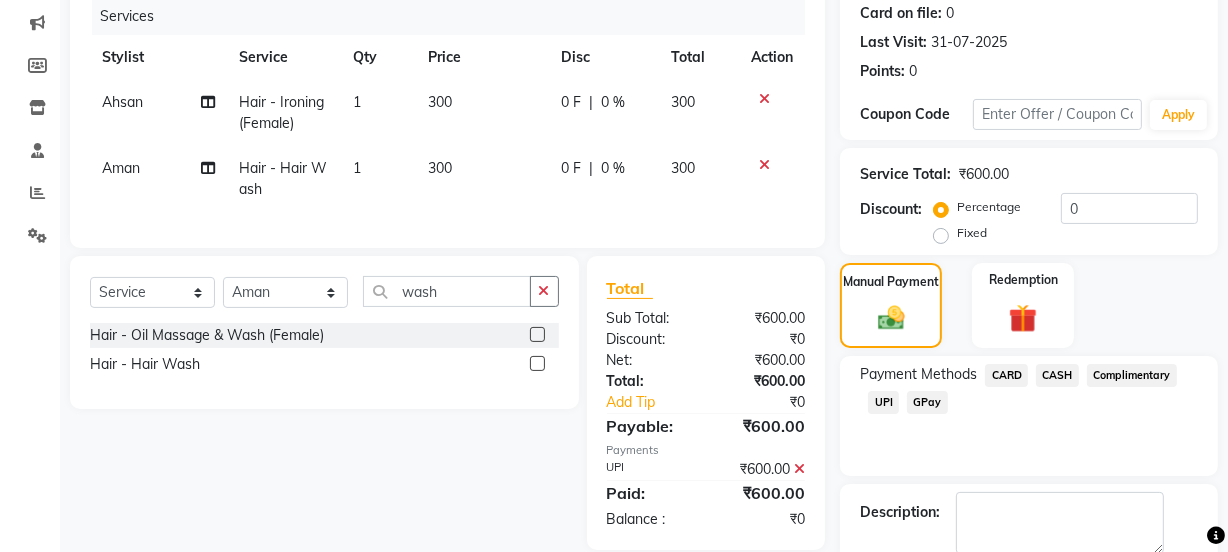 click on "₹0" 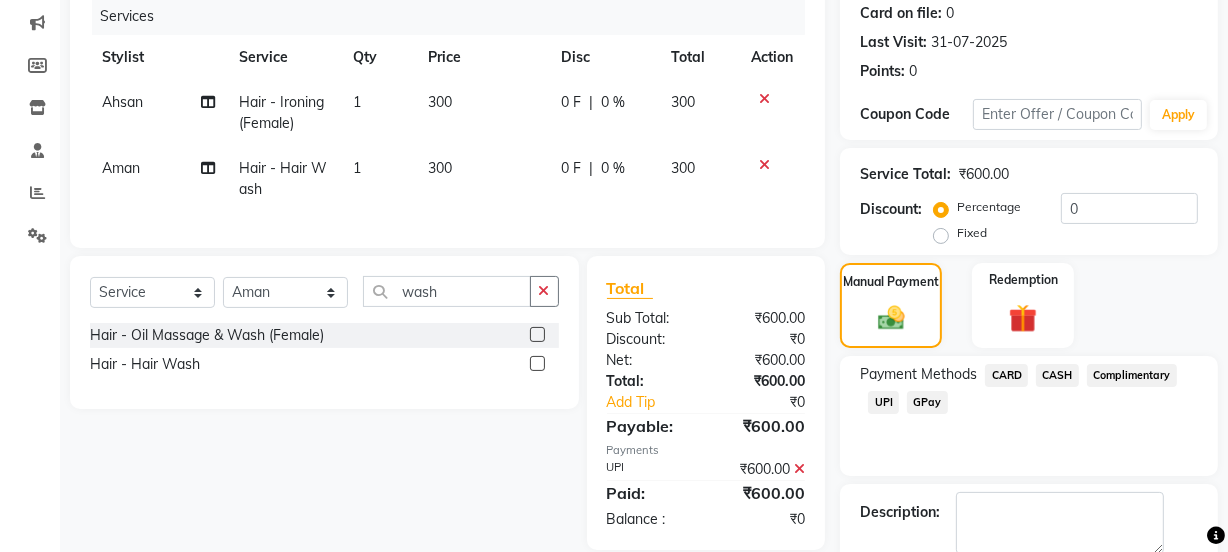 scroll, scrollTop: 357, scrollLeft: 0, axis: vertical 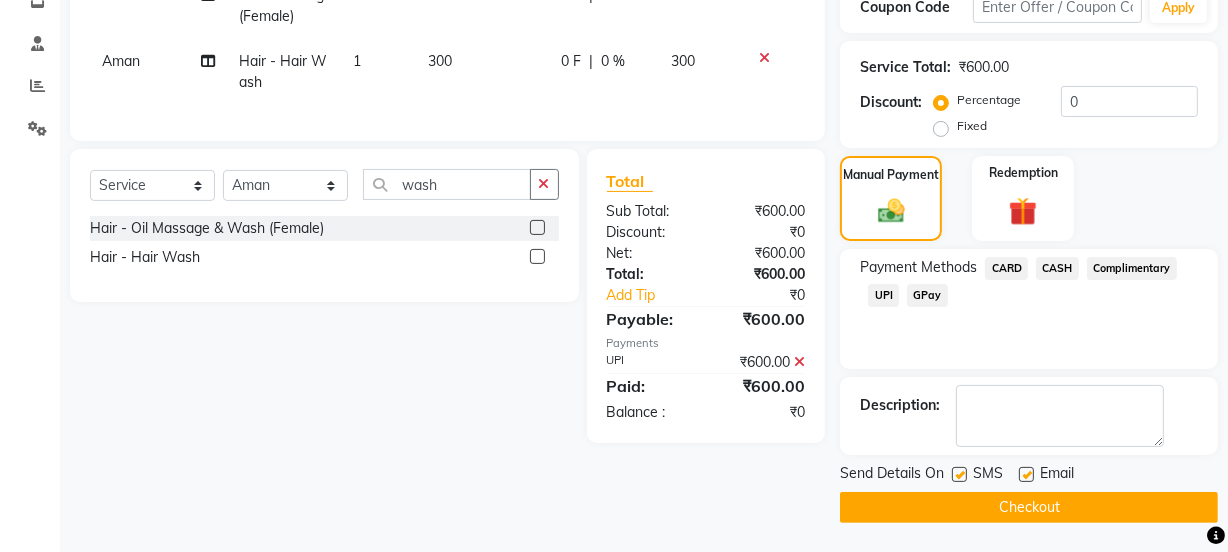 click on "Checkout" 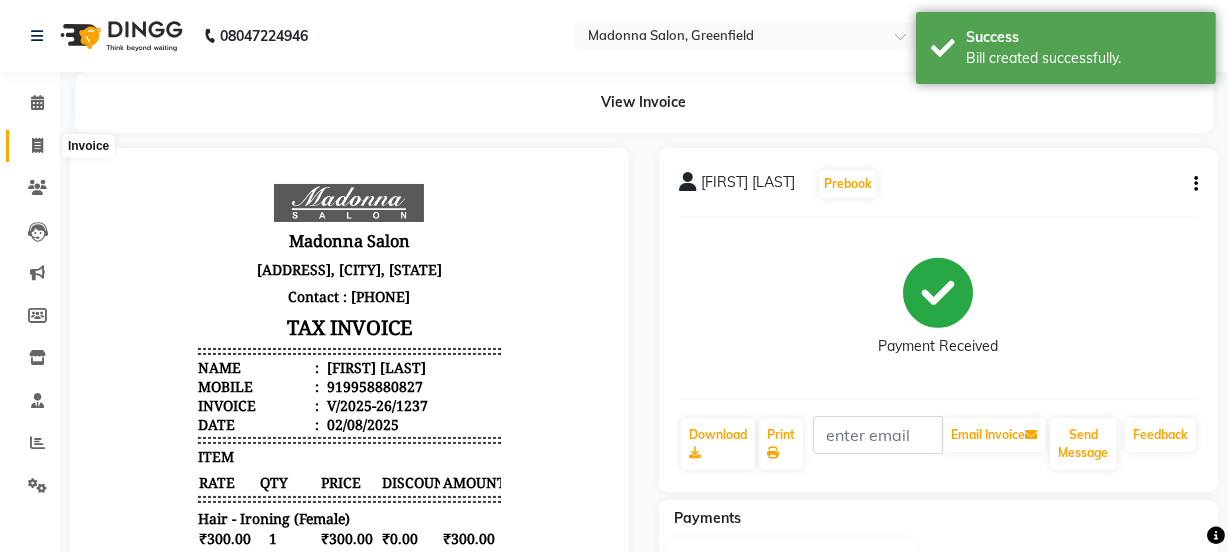 scroll, scrollTop: 0, scrollLeft: 0, axis: both 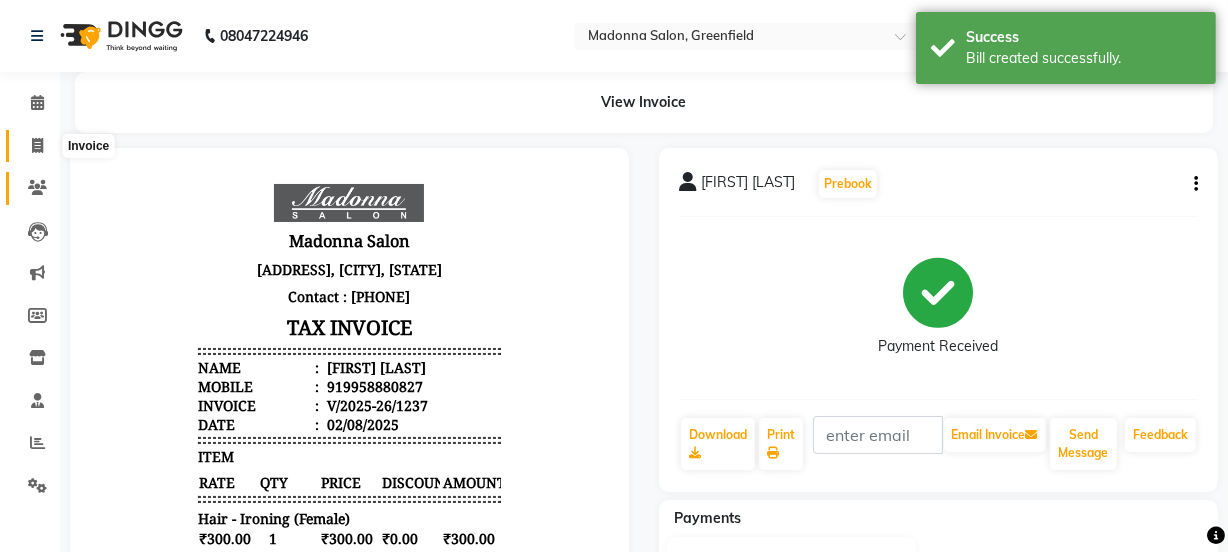click 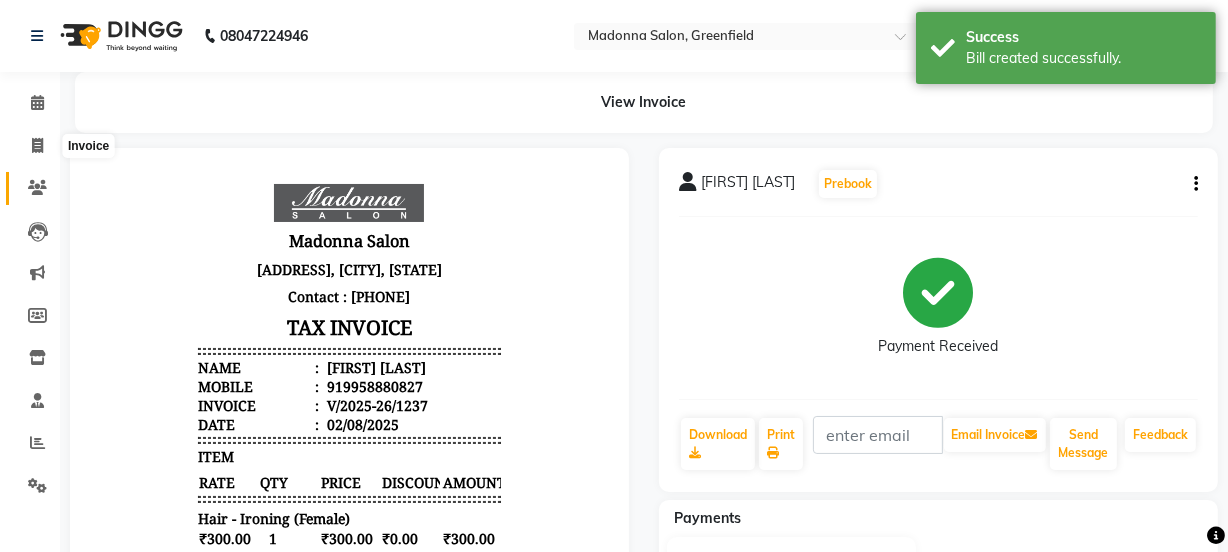 select on "service" 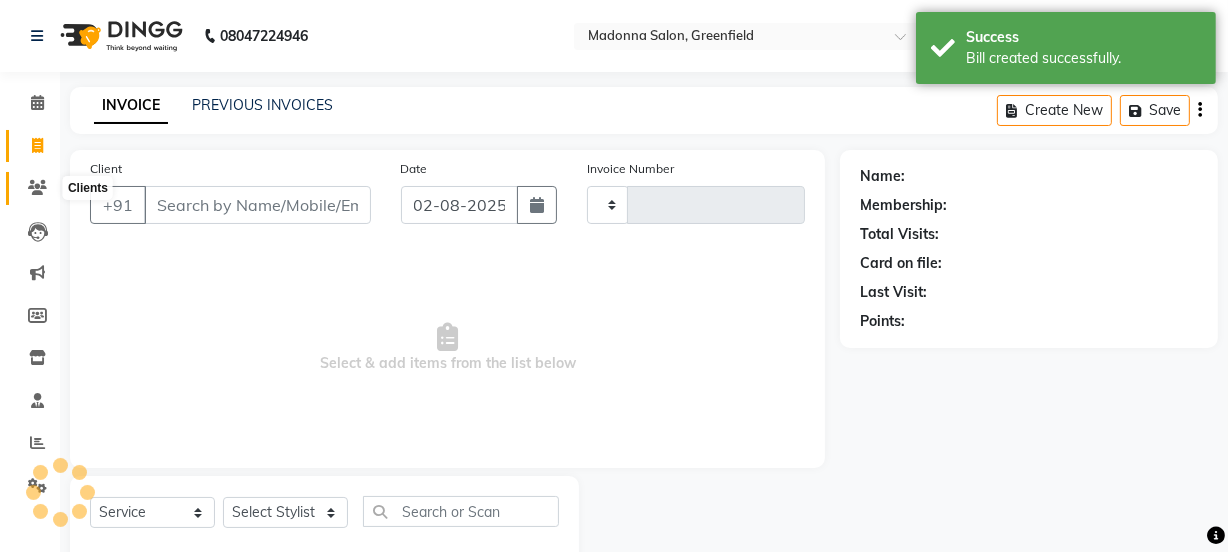 scroll, scrollTop: 50, scrollLeft: 0, axis: vertical 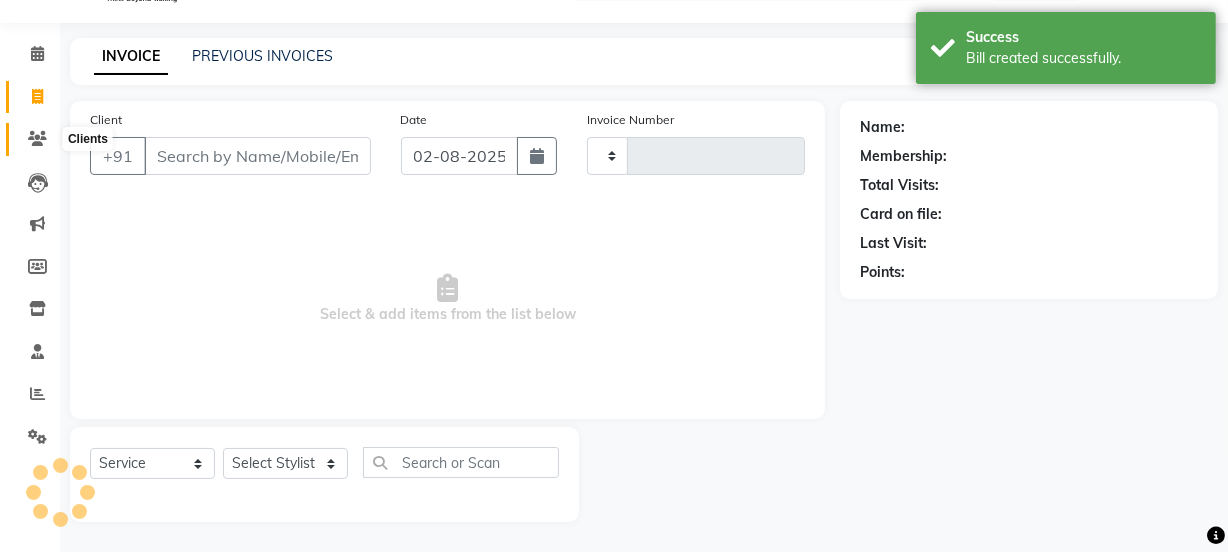 type on "1238" 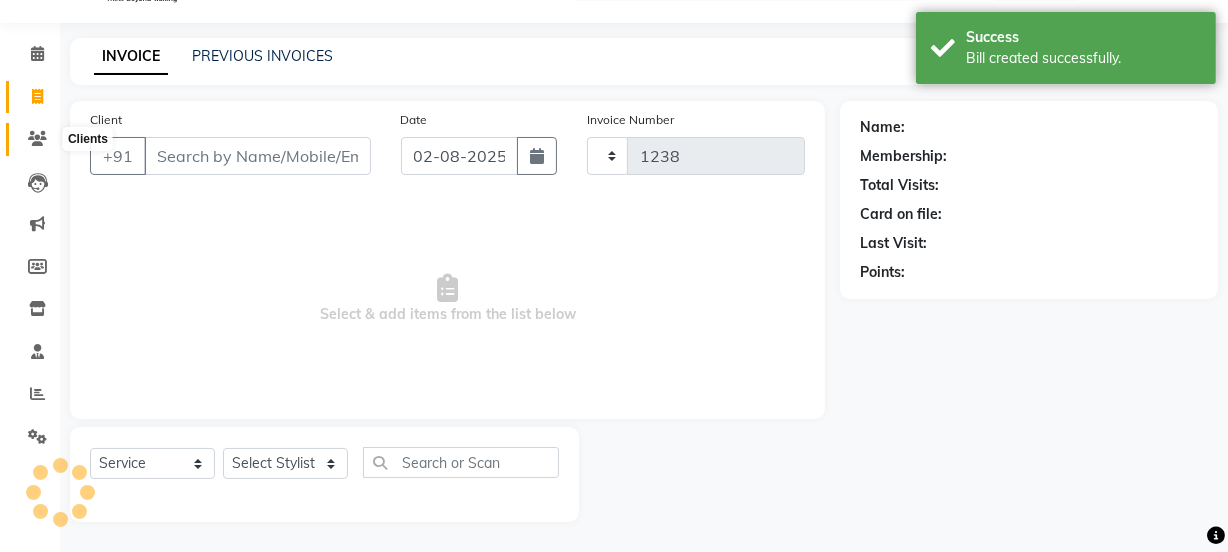 select on "7672" 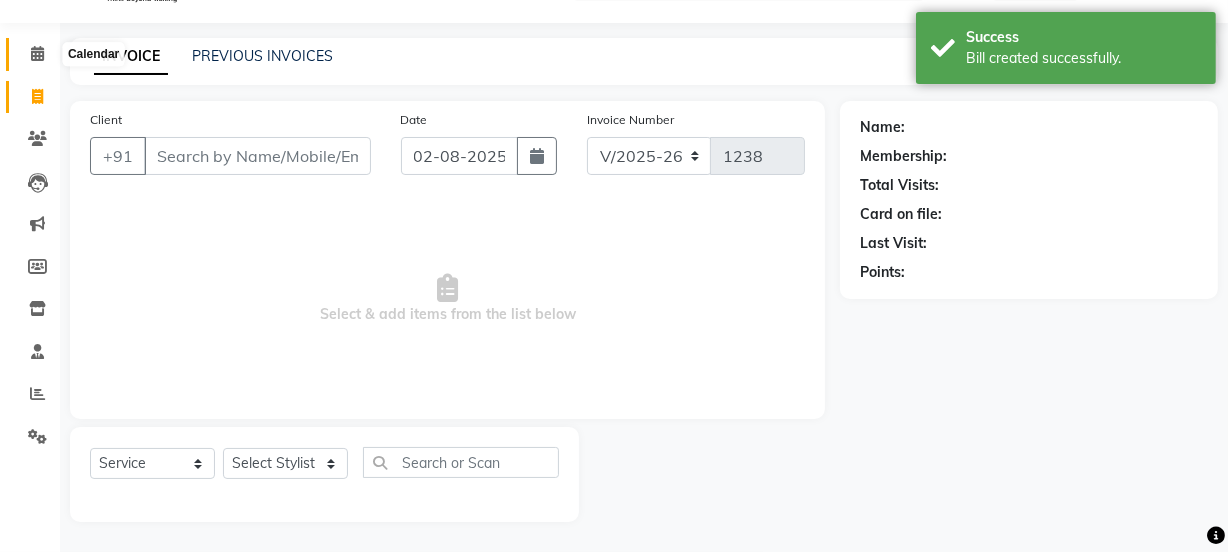 click 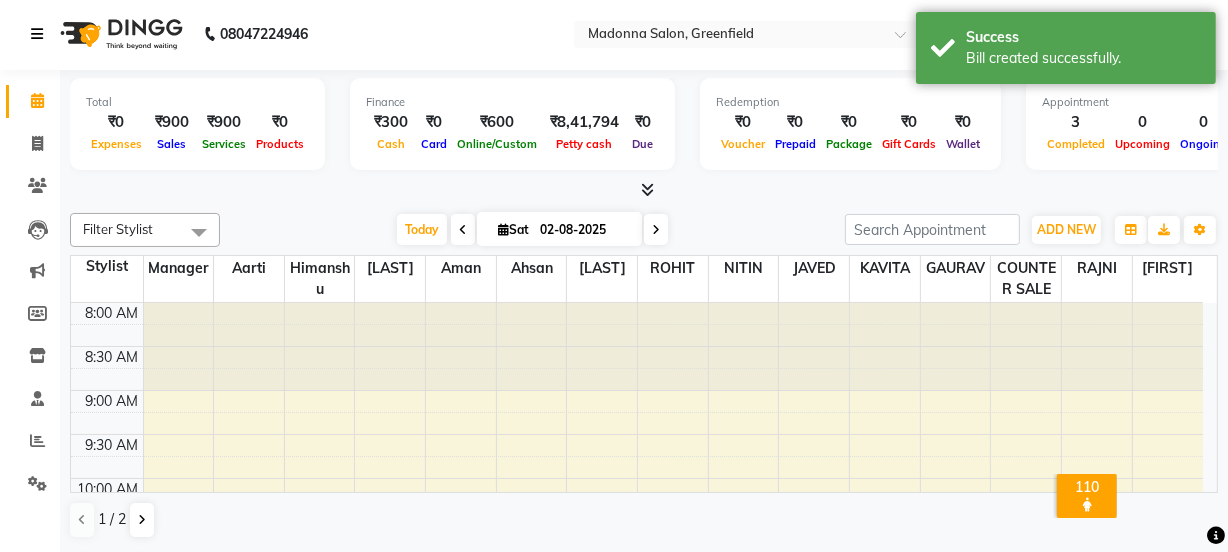 scroll, scrollTop: 0, scrollLeft: 0, axis: both 